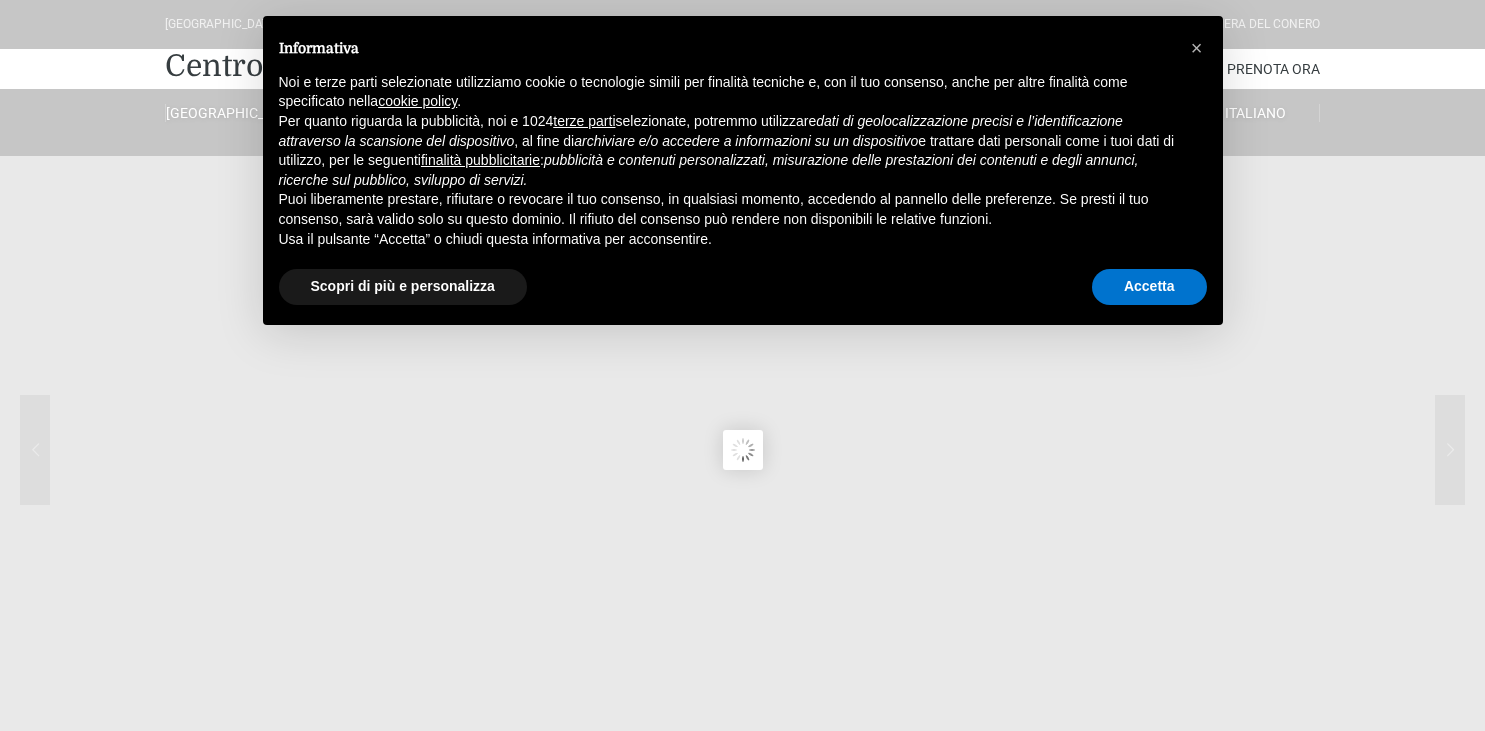scroll, scrollTop: 0, scrollLeft: 0, axis: both 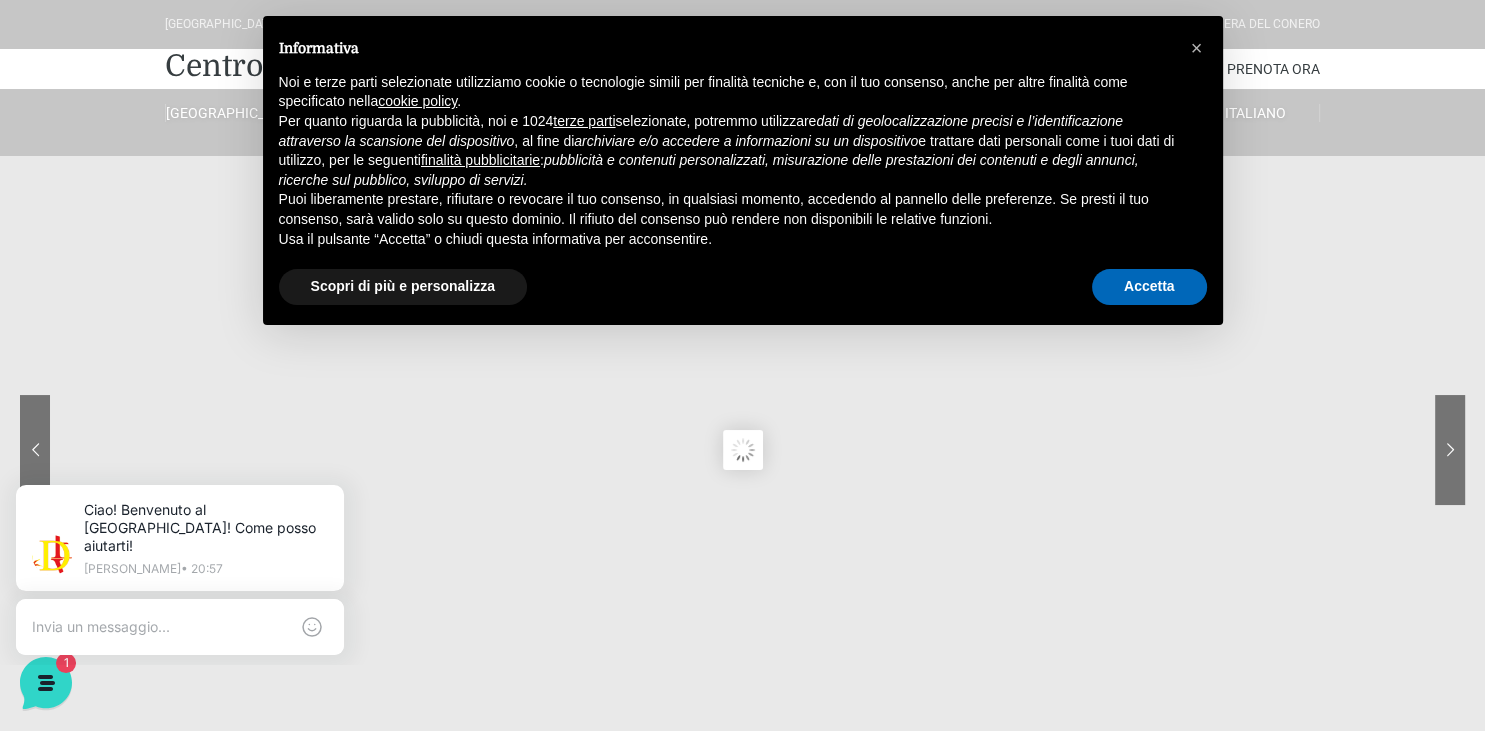 click on "Accetta" at bounding box center (1149, 287) 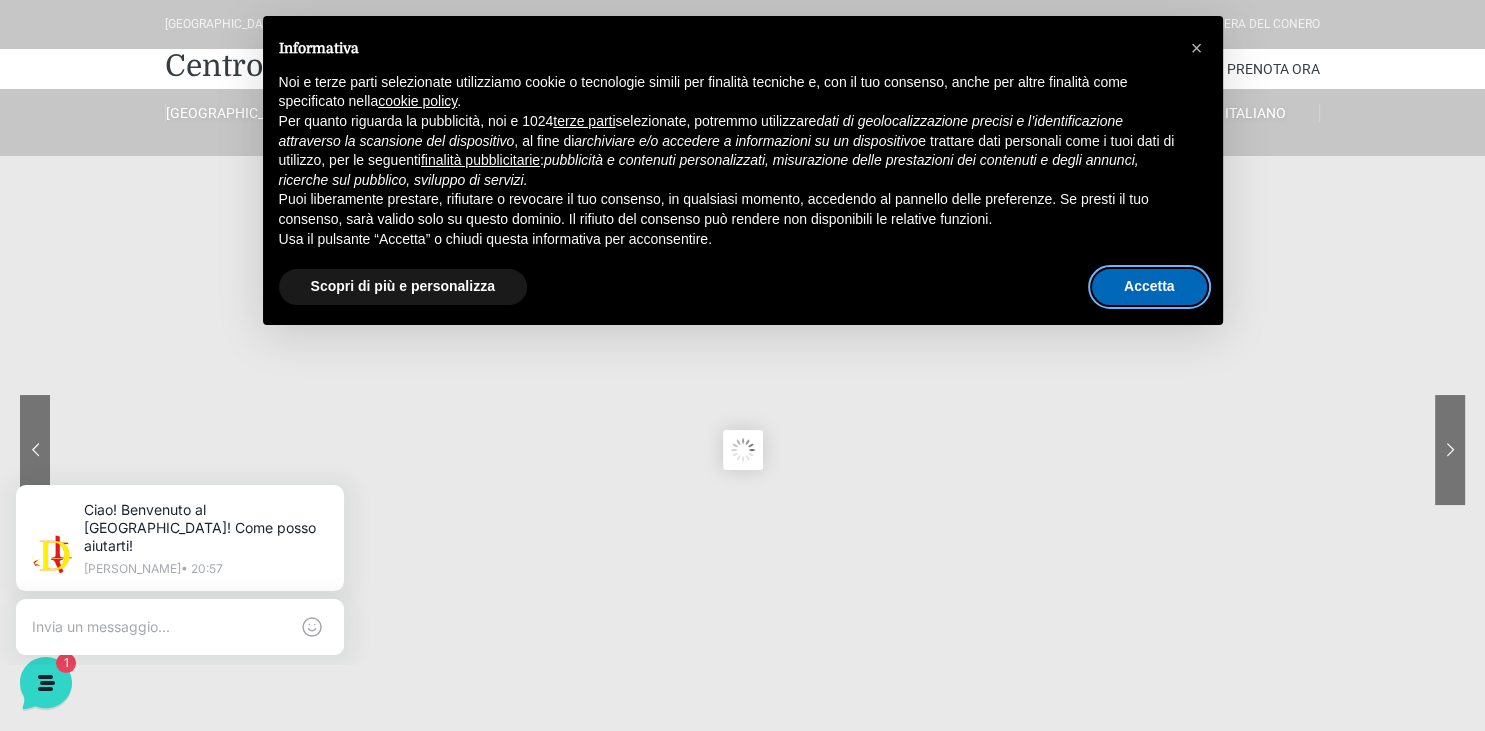 click on "Accetta" at bounding box center (1149, 287) 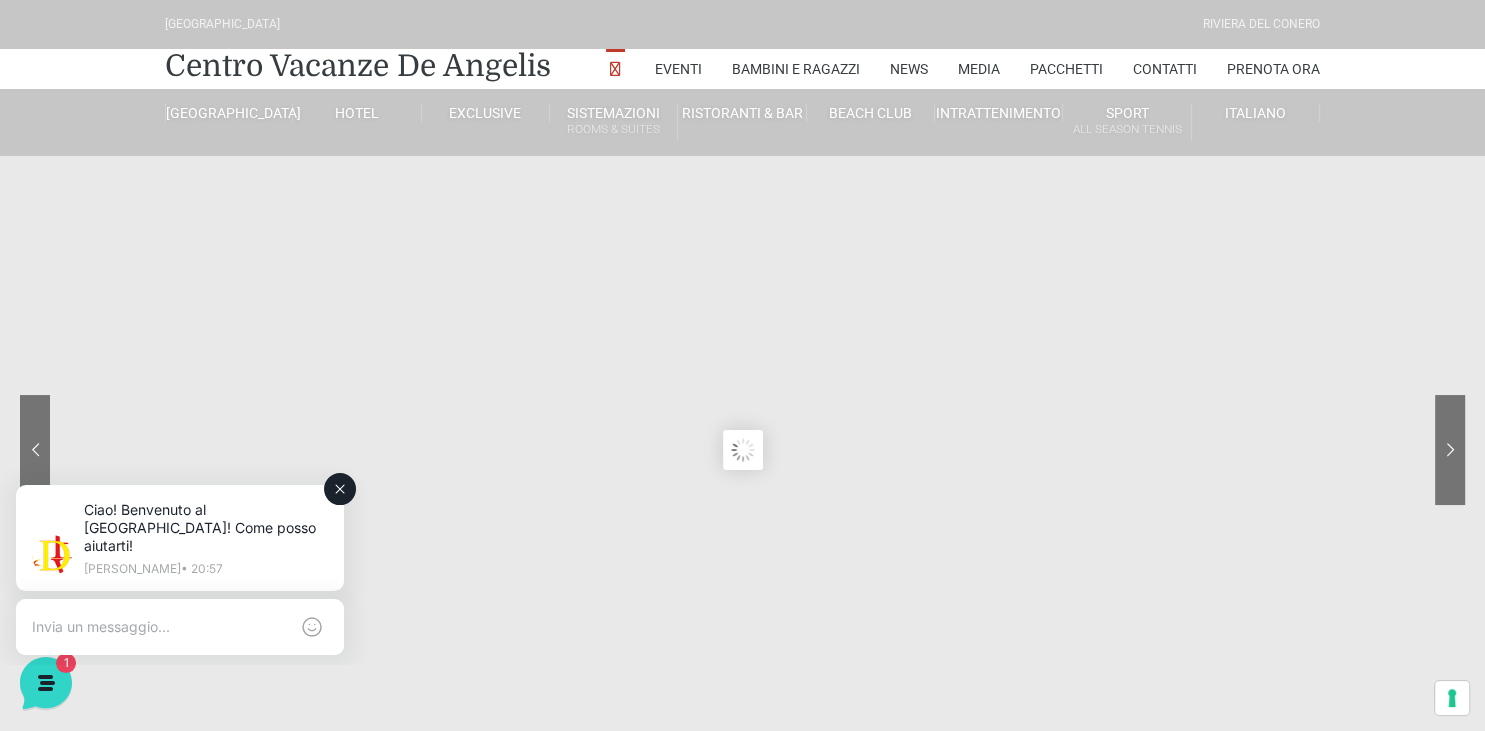 click 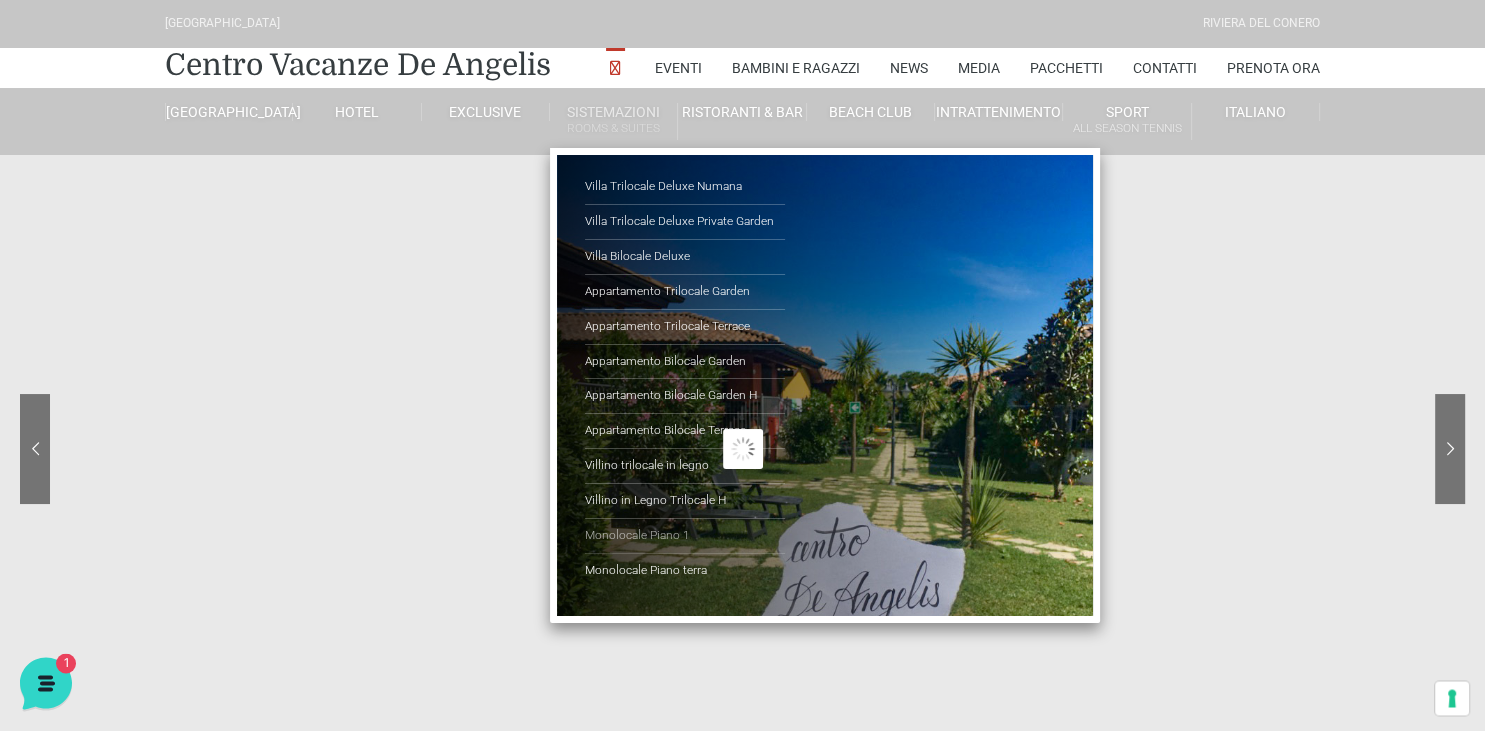 scroll, scrollTop: 0, scrollLeft: 0, axis: both 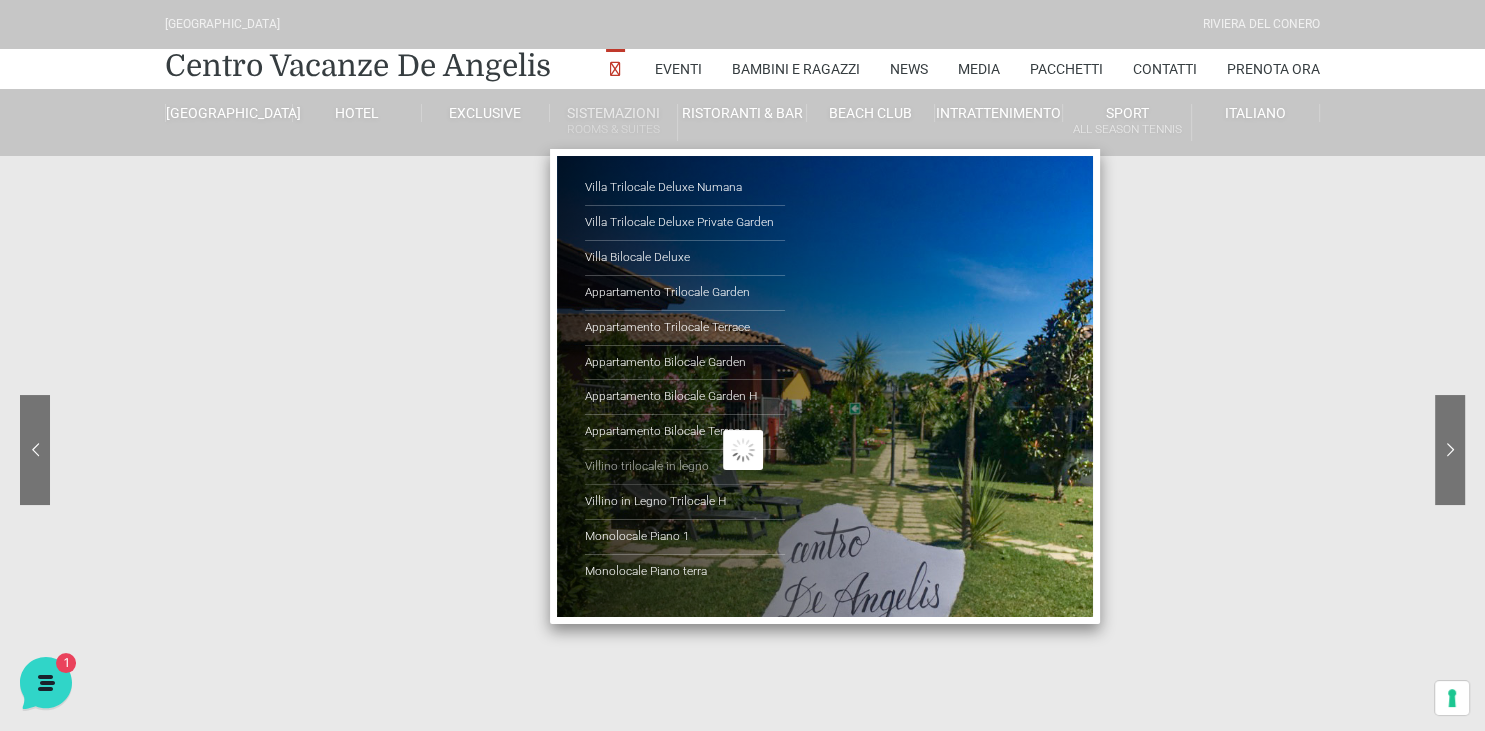 click on "Villino trilocale in legno" at bounding box center (685, 467) 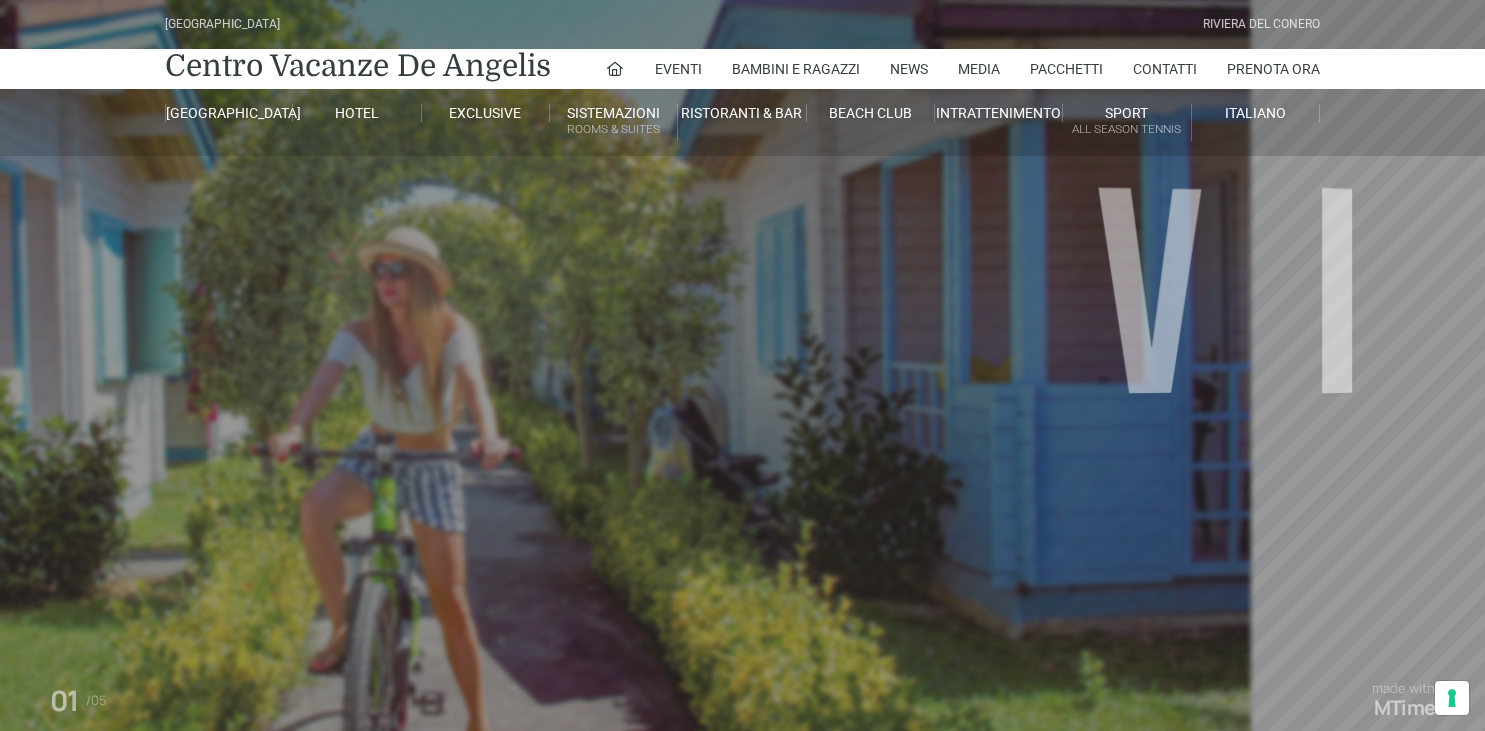 scroll, scrollTop: 0, scrollLeft: 0, axis: both 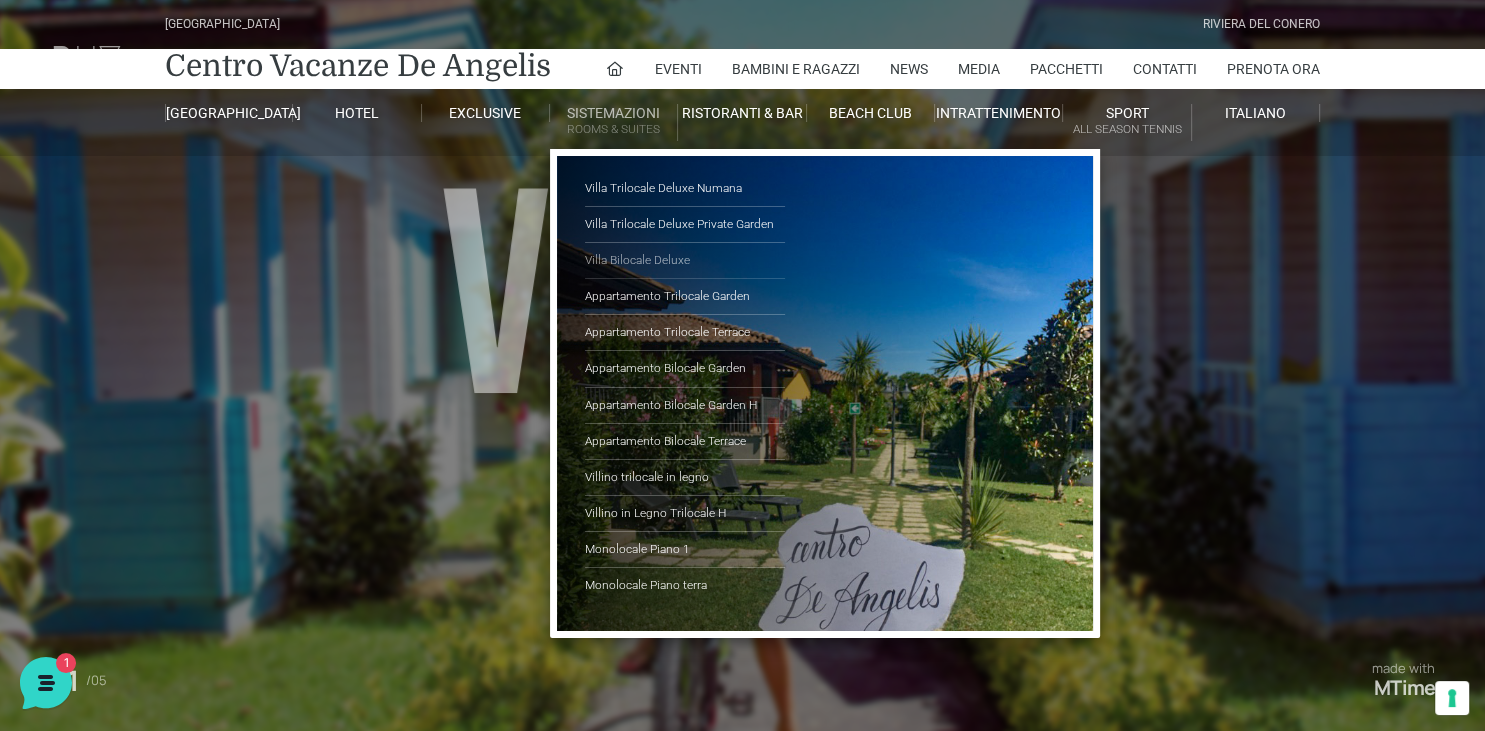 click on "Villa Bilocale Deluxe" at bounding box center (685, 261) 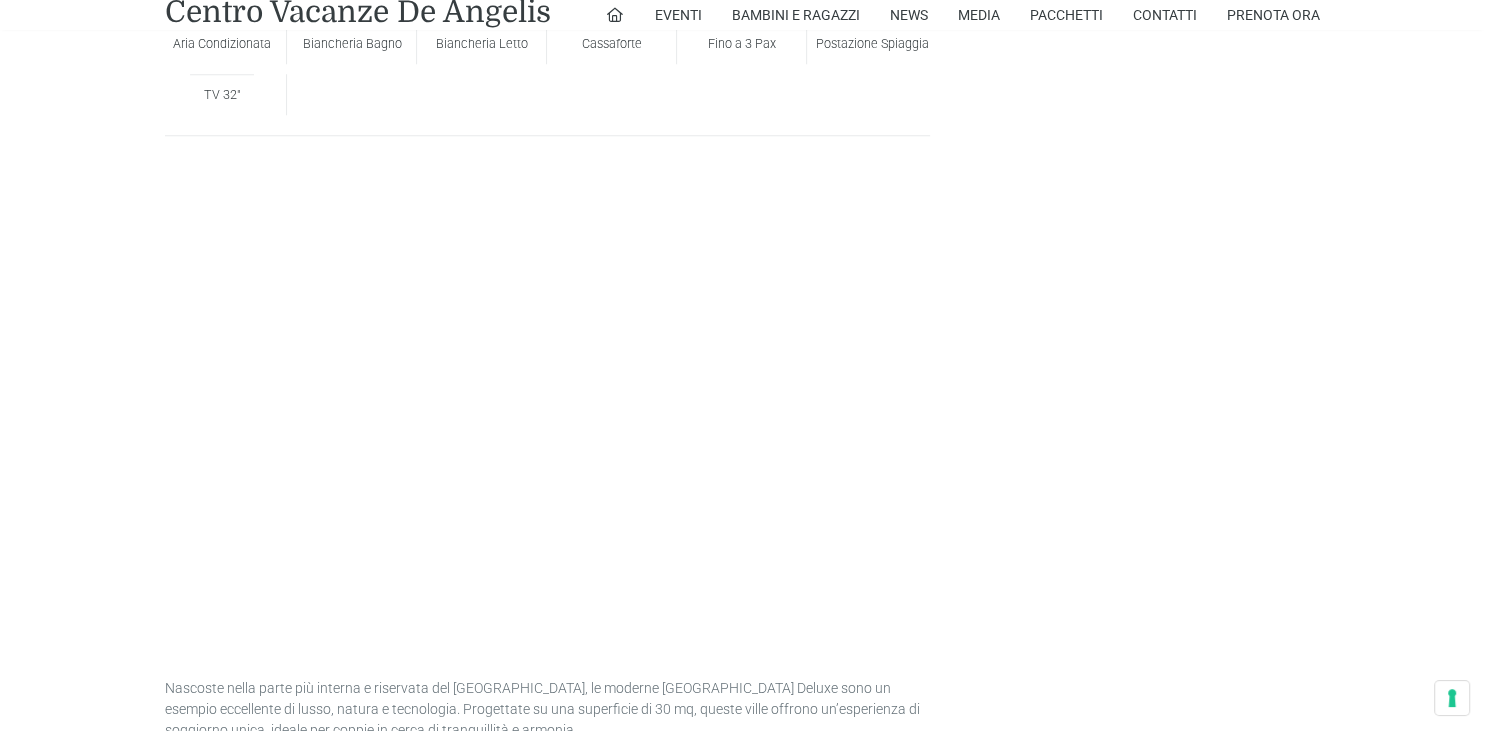 scroll, scrollTop: 1025, scrollLeft: 0, axis: vertical 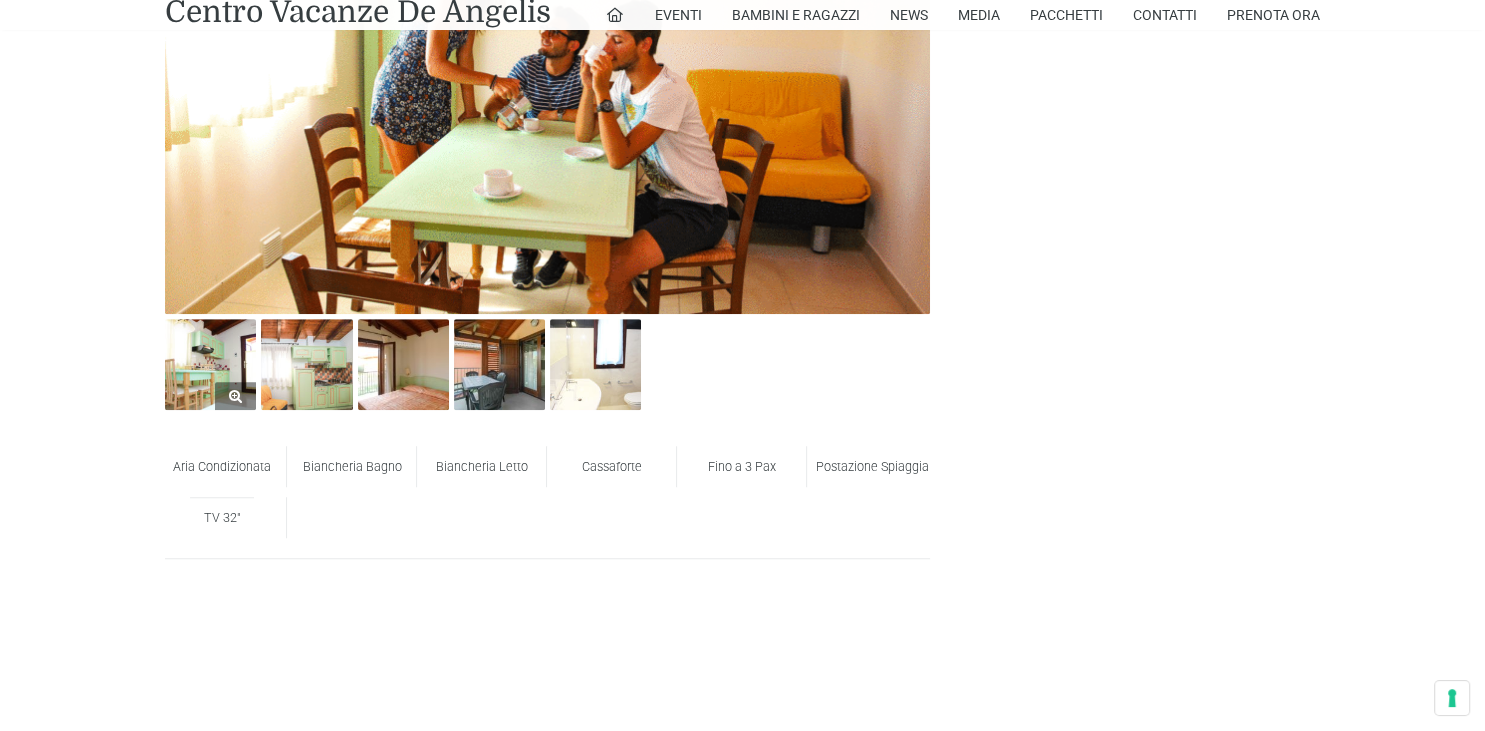 click at bounding box center (210, 364) 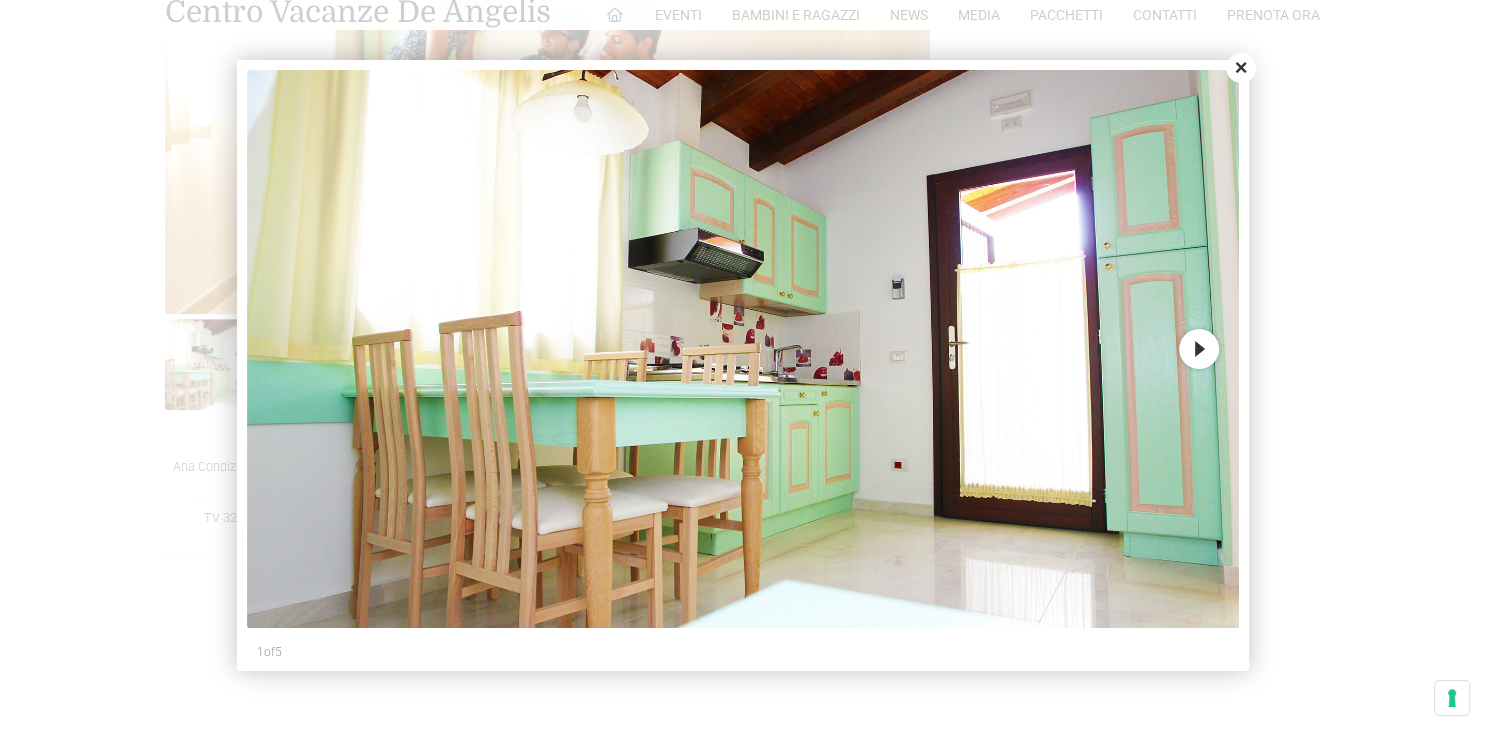 click on "Next" at bounding box center (1199, 349) 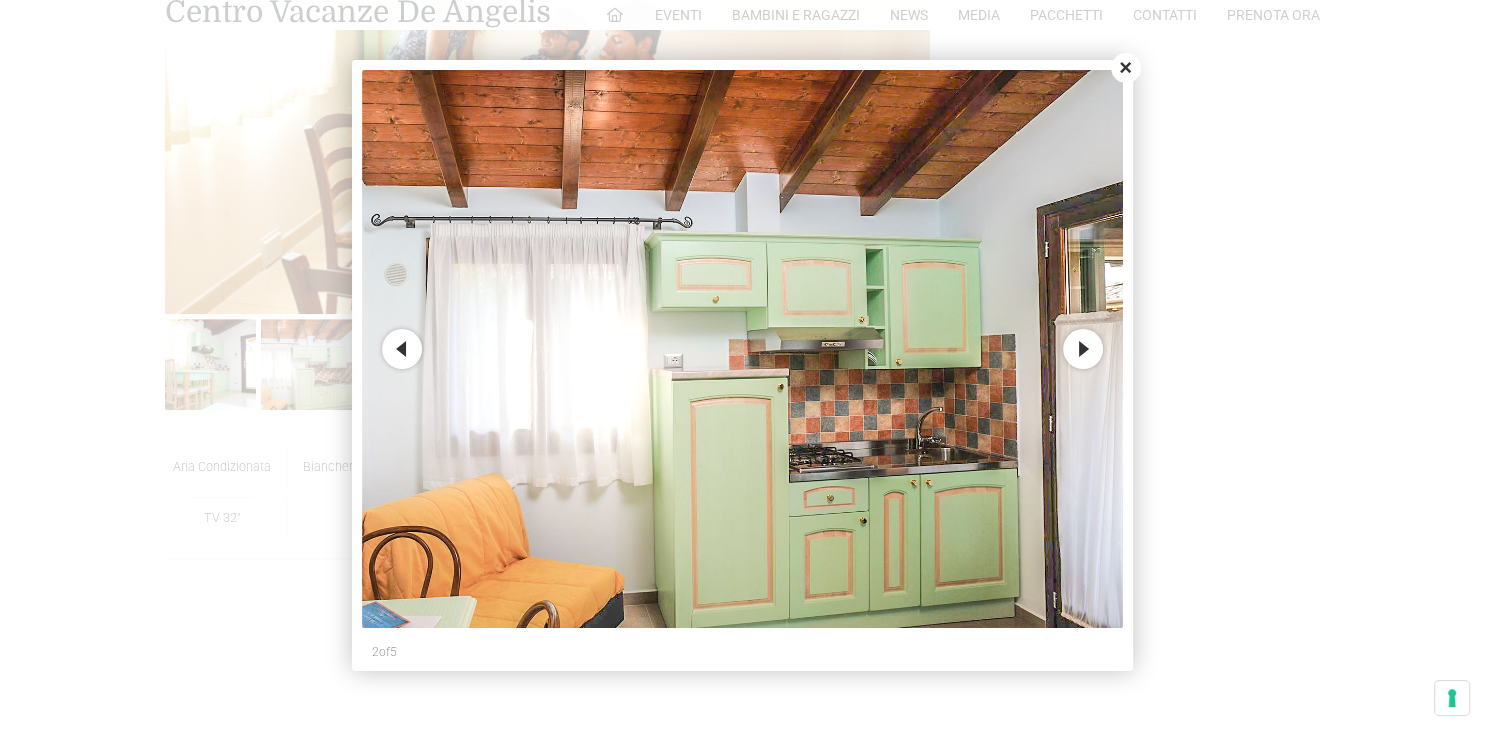 click on "Next" at bounding box center (1083, 349) 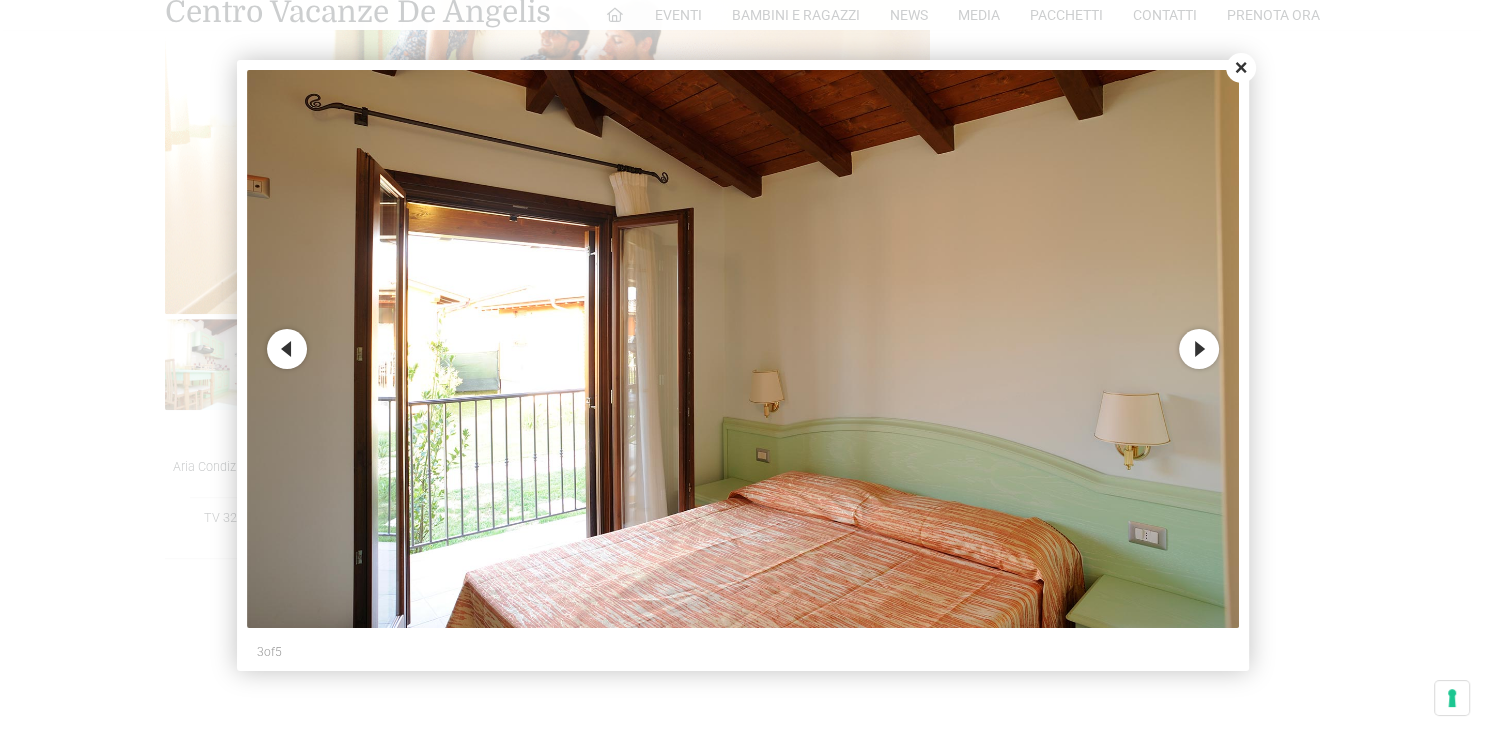 click on "Next" at bounding box center [1199, 349] 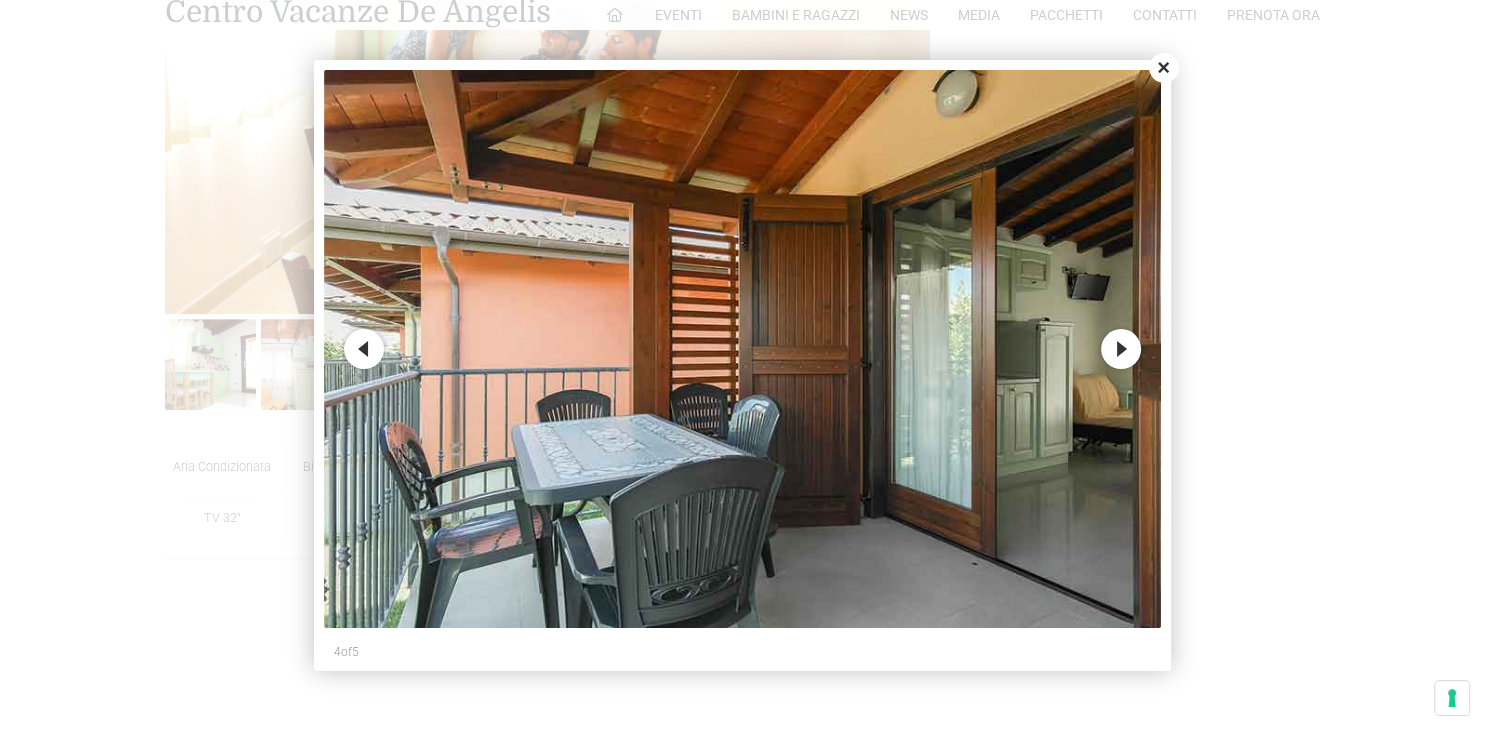 click at bounding box center (742, 349) 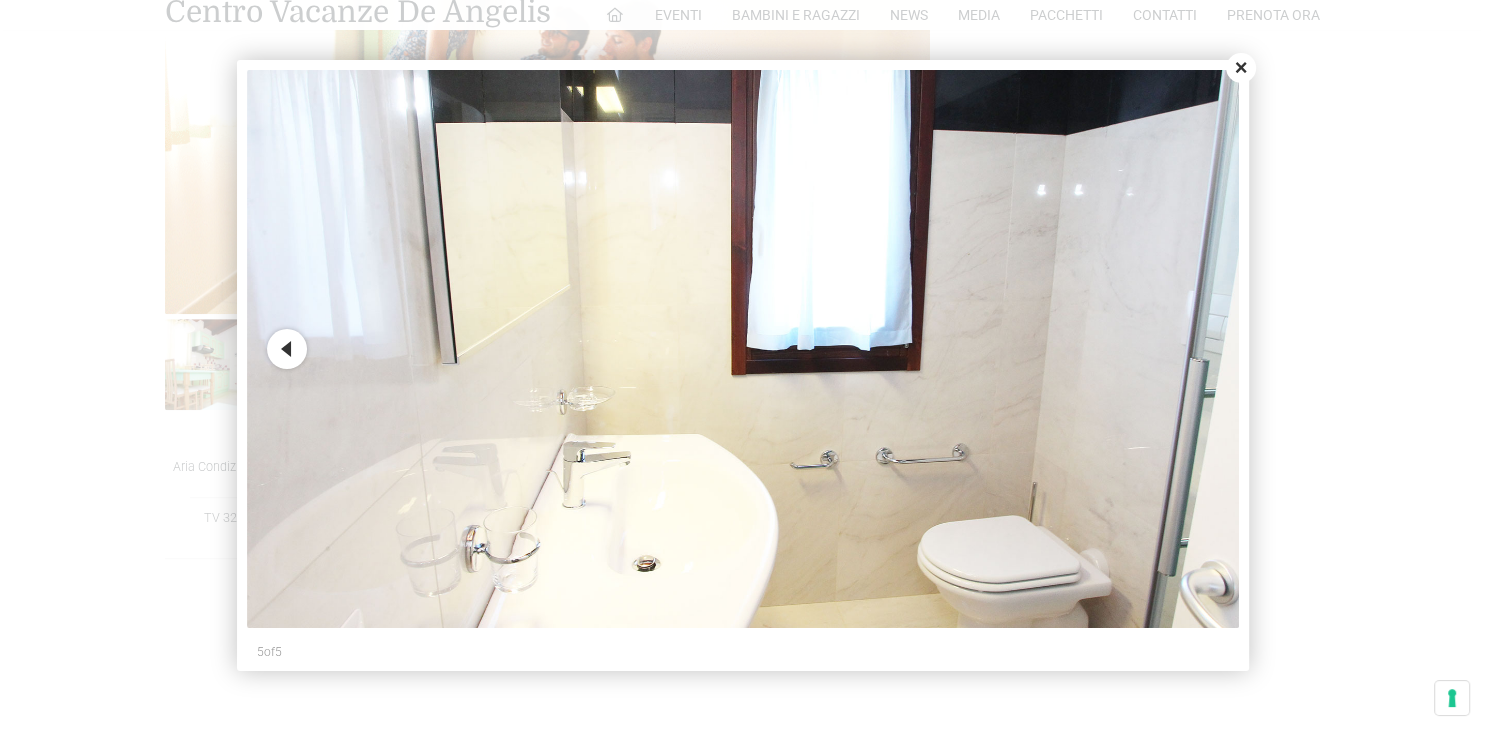 drag, startPoint x: 1246, startPoint y: 70, endPoint x: 1149, endPoint y: 59, distance: 97.62172 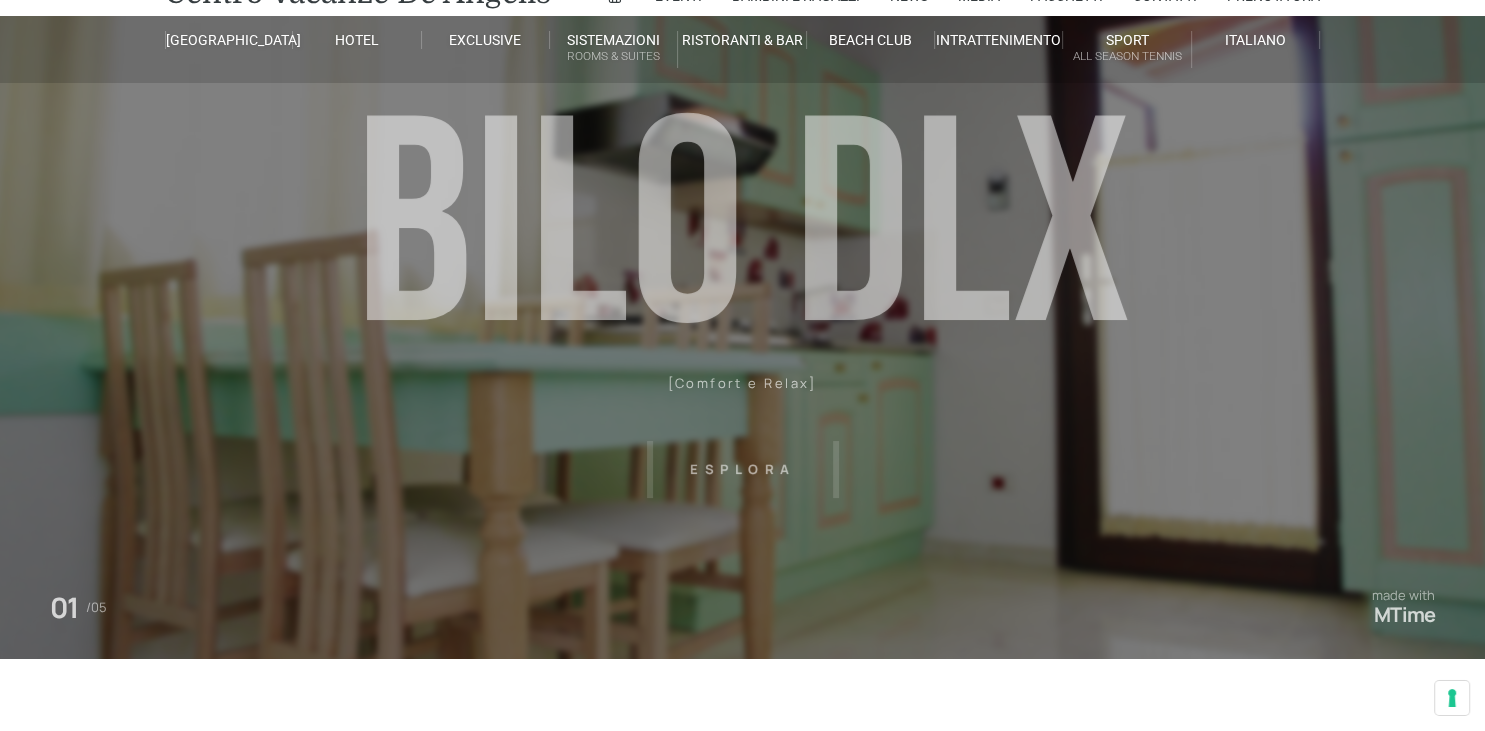 scroll, scrollTop: 0, scrollLeft: 0, axis: both 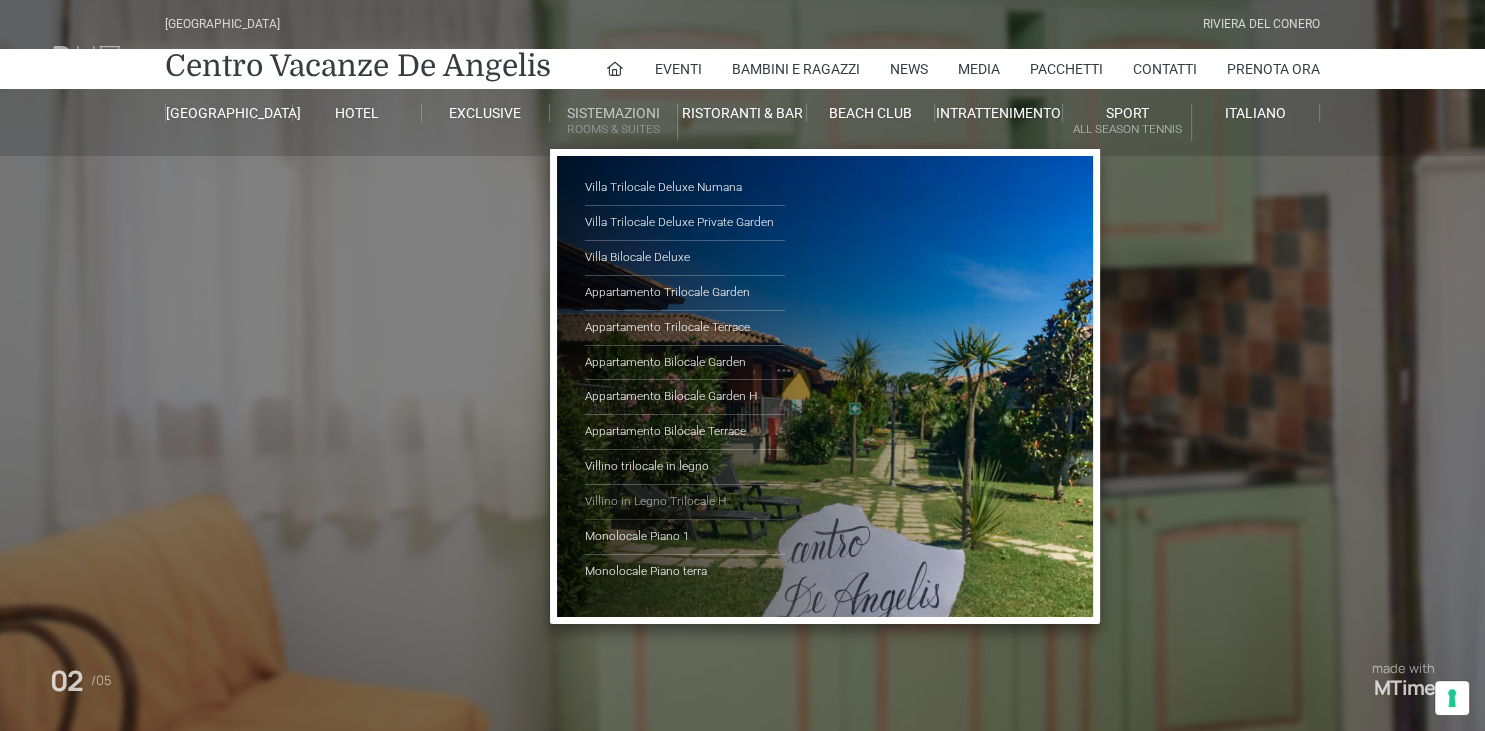 click on "Villino in Legno Trilocale H" at bounding box center [685, 502] 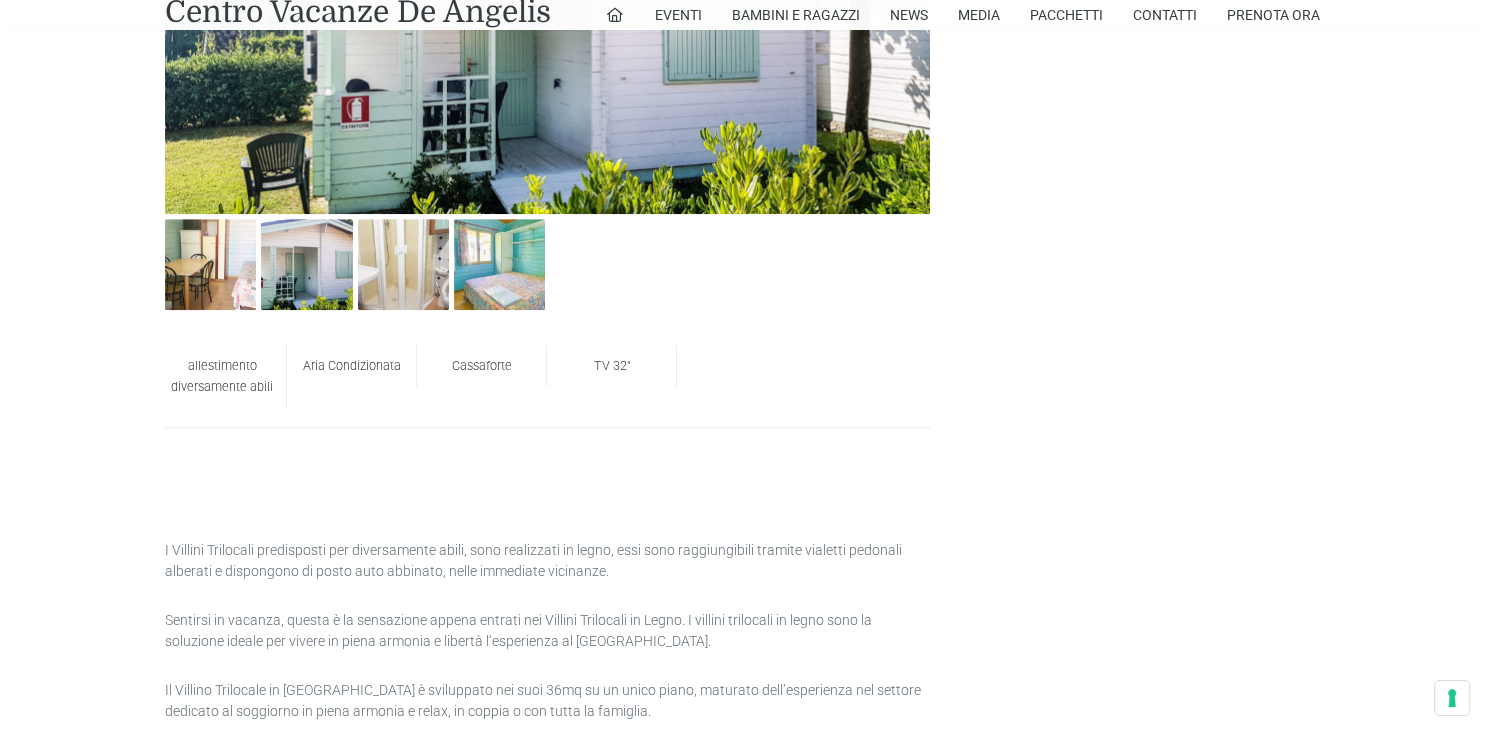 scroll, scrollTop: 950, scrollLeft: 0, axis: vertical 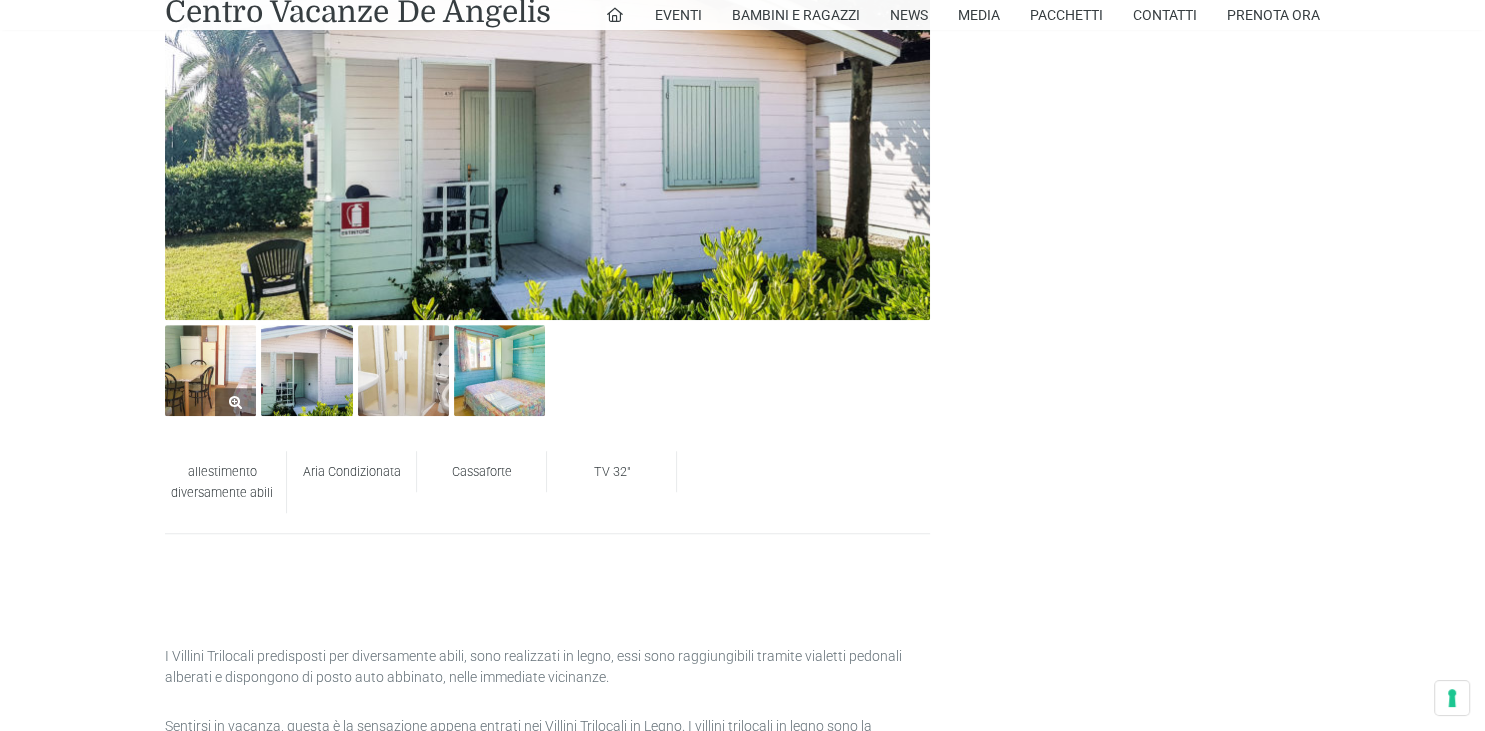 click at bounding box center (210, 370) 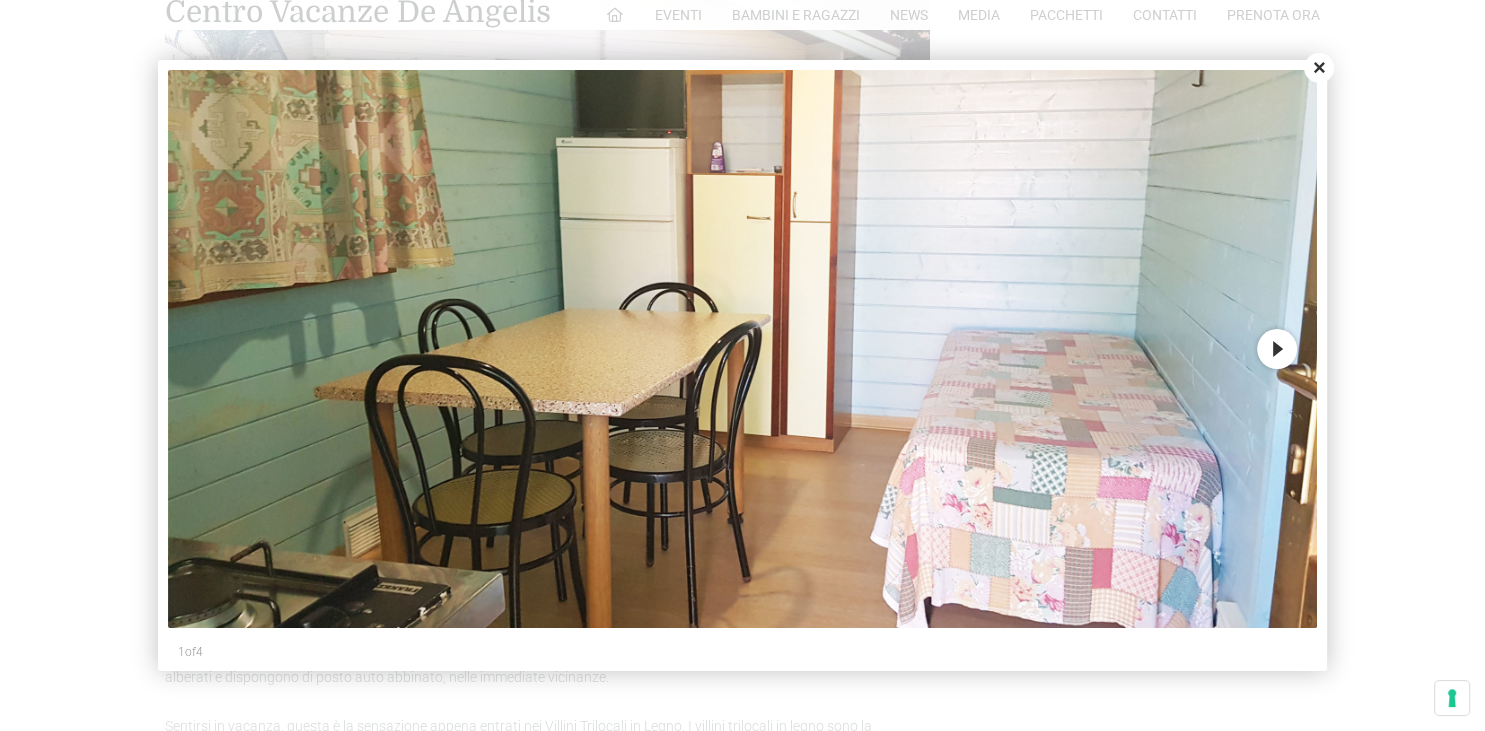 click on "Next" at bounding box center [1277, 349] 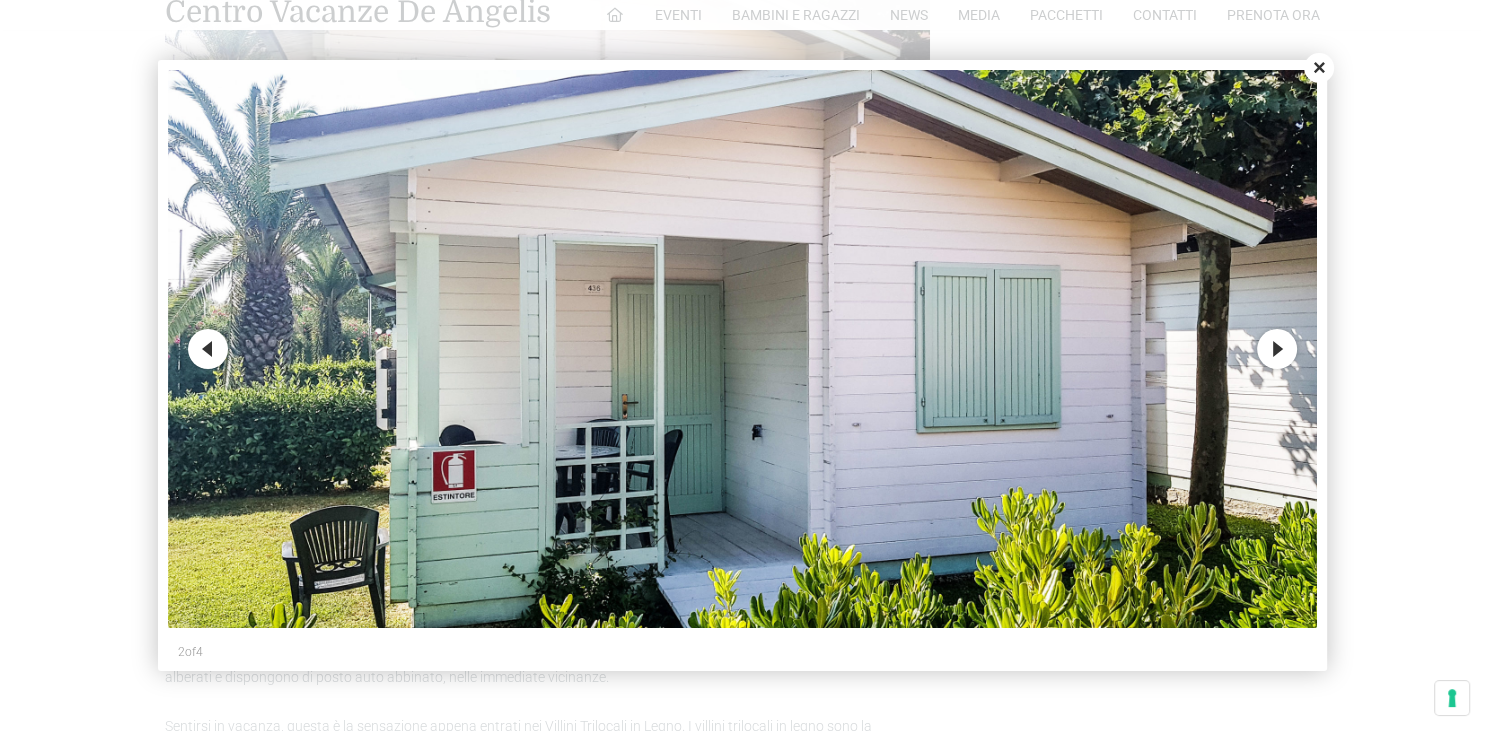 click on "Next" at bounding box center (1277, 349) 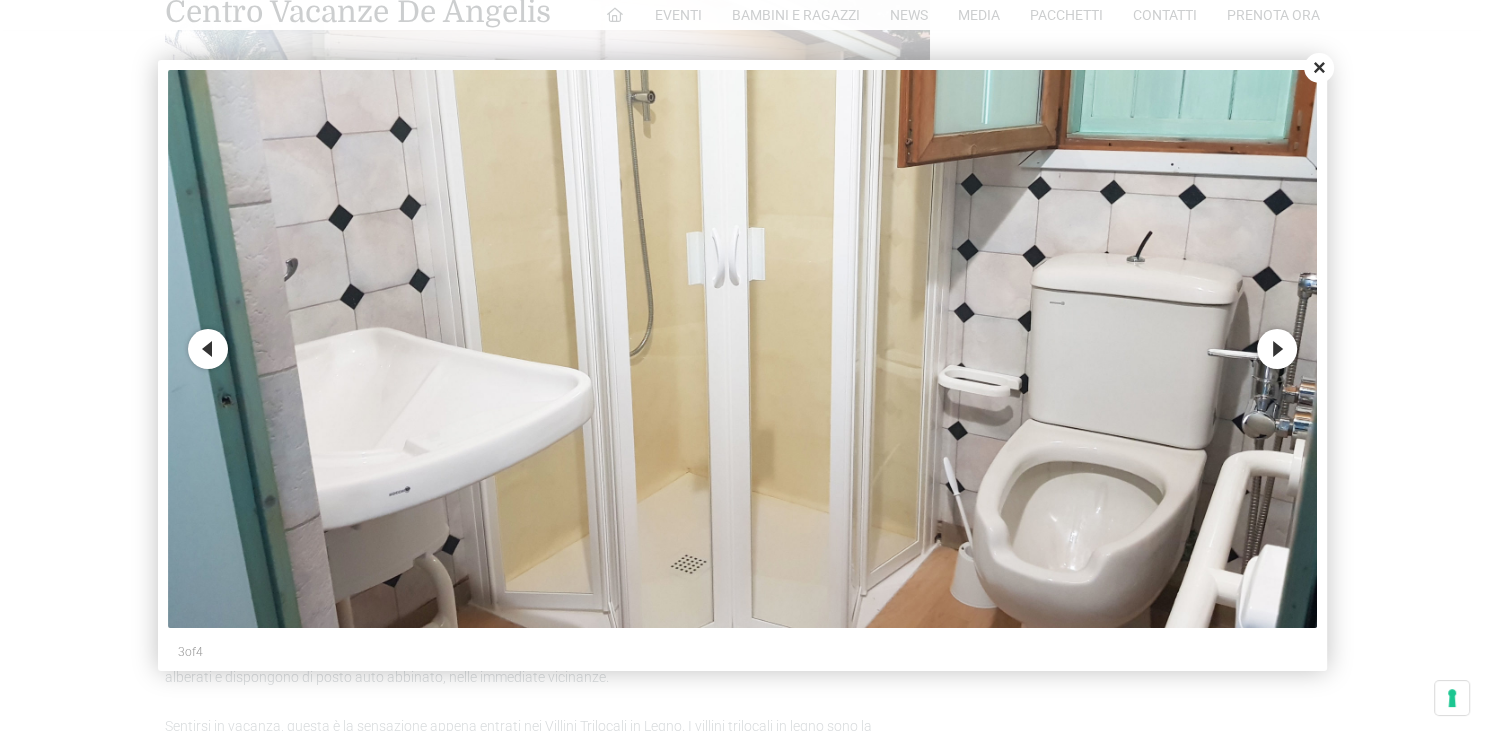 click on "Next" at bounding box center (1277, 349) 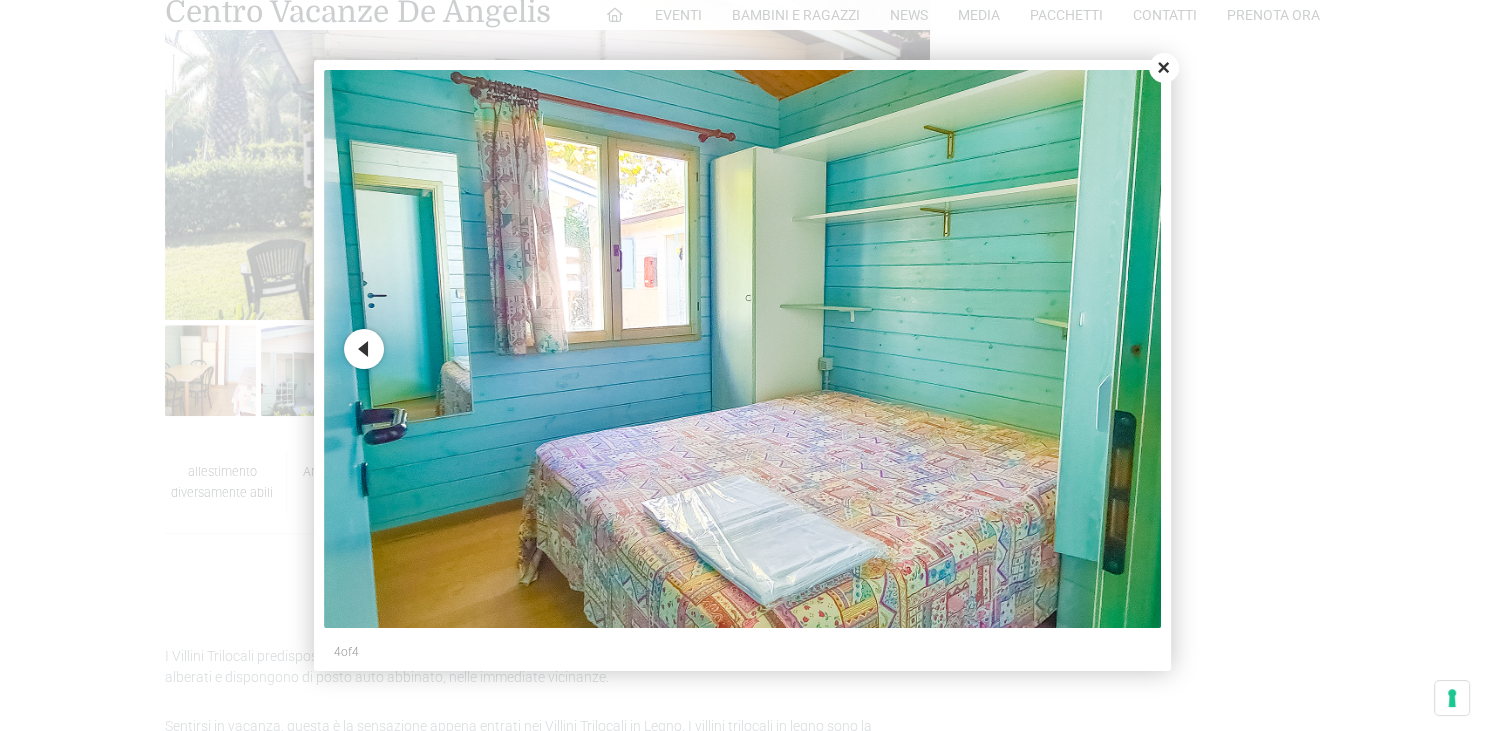 click on "Close" at bounding box center [1164, 68] 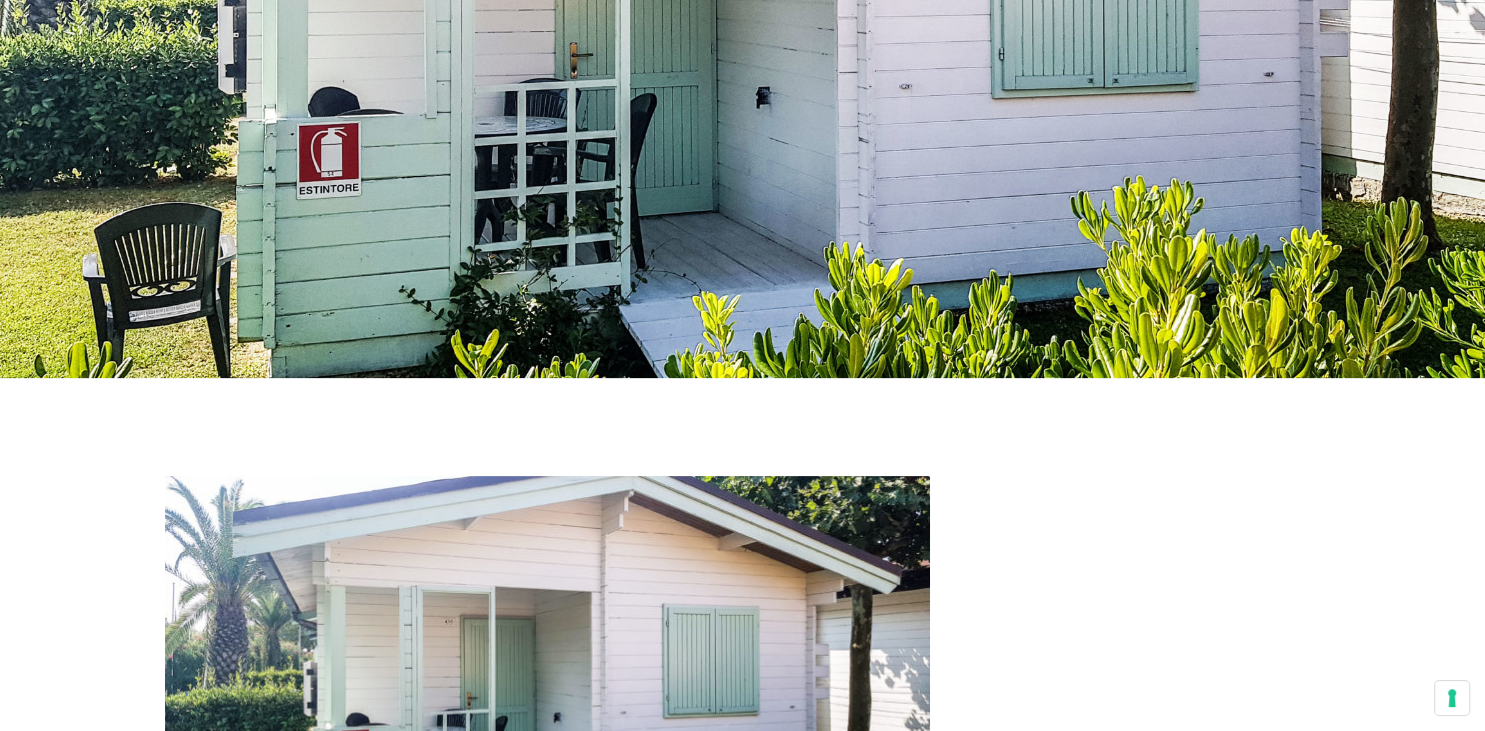 scroll, scrollTop: 0, scrollLeft: 0, axis: both 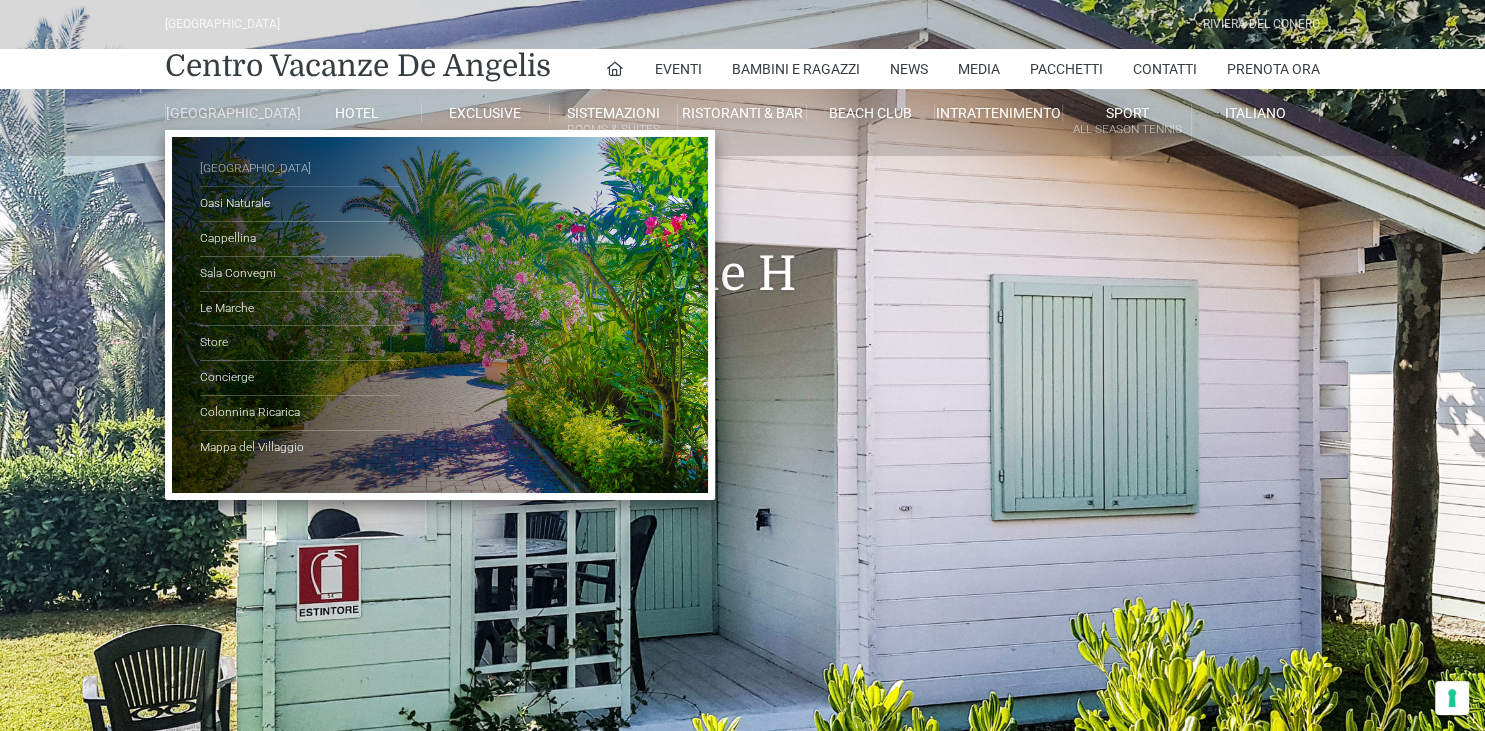 click on "[GEOGRAPHIC_DATA]" at bounding box center (300, 169) 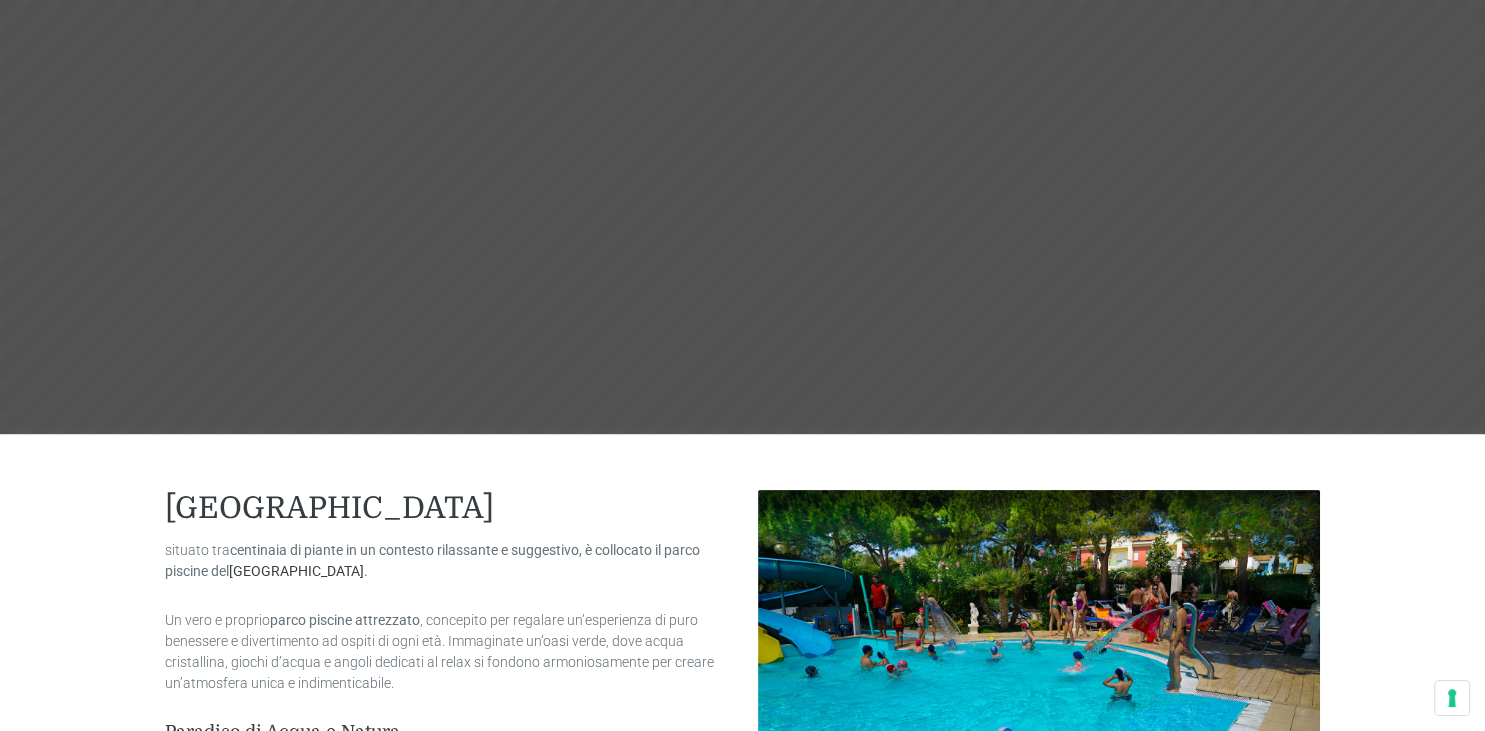 scroll, scrollTop: 0, scrollLeft: 0, axis: both 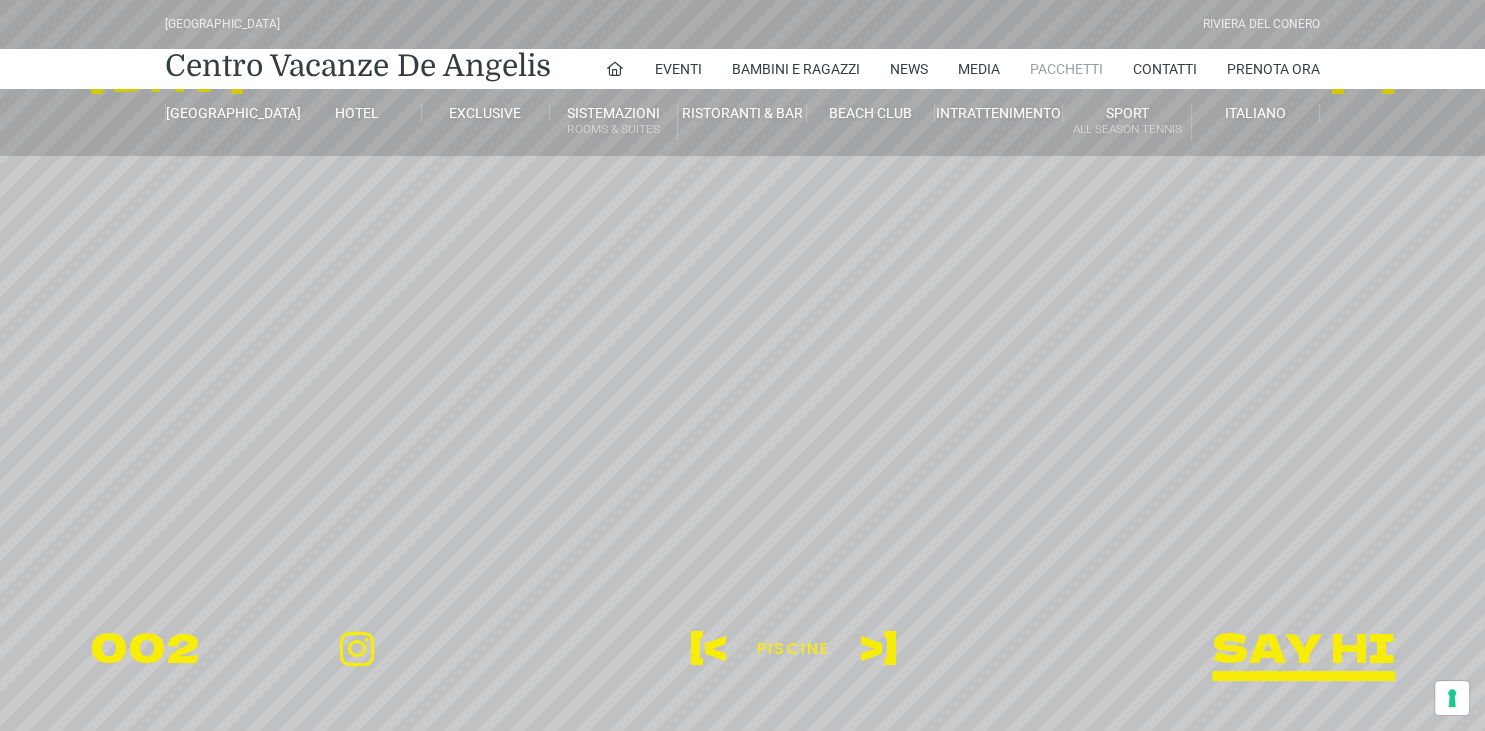 click on "Pacchetti" at bounding box center [1066, 69] 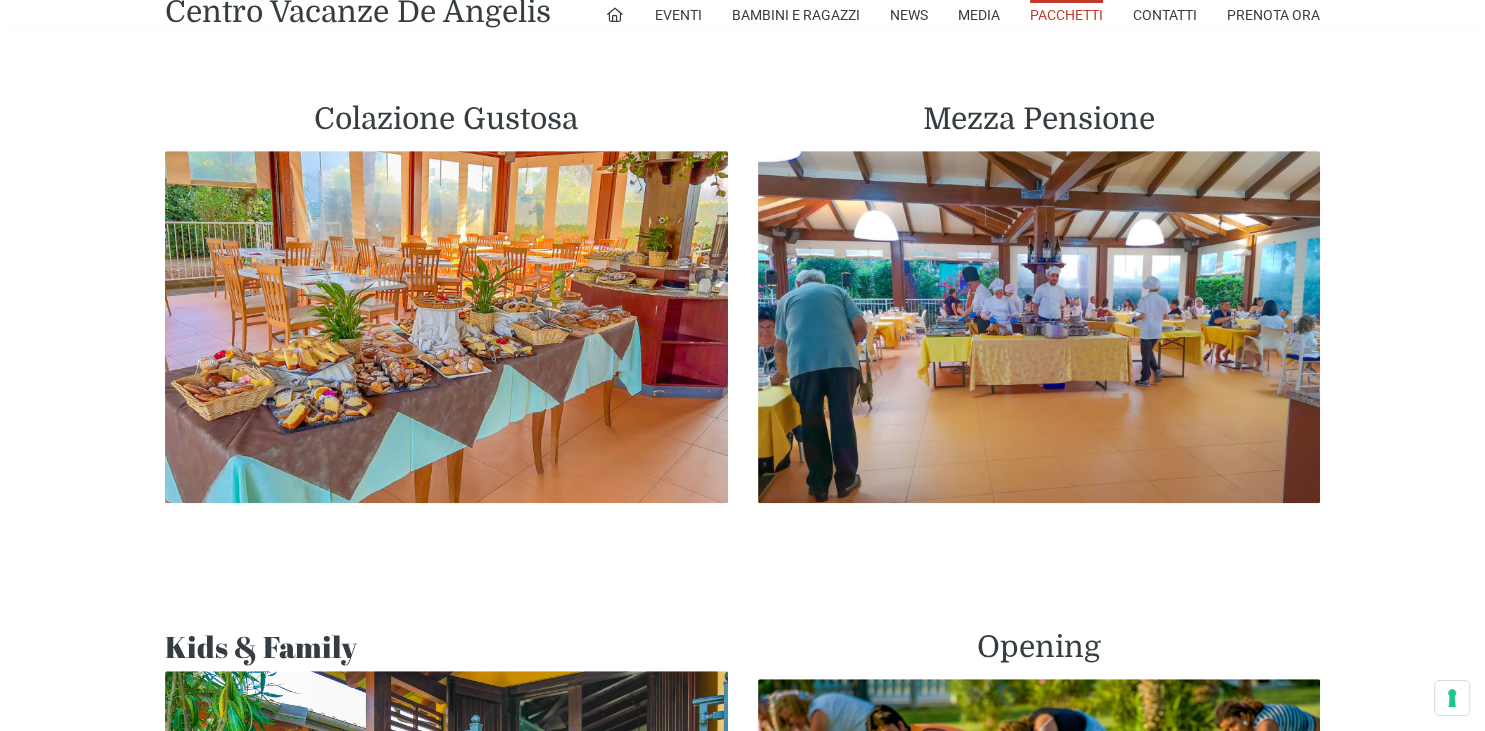 scroll, scrollTop: 1584, scrollLeft: 0, axis: vertical 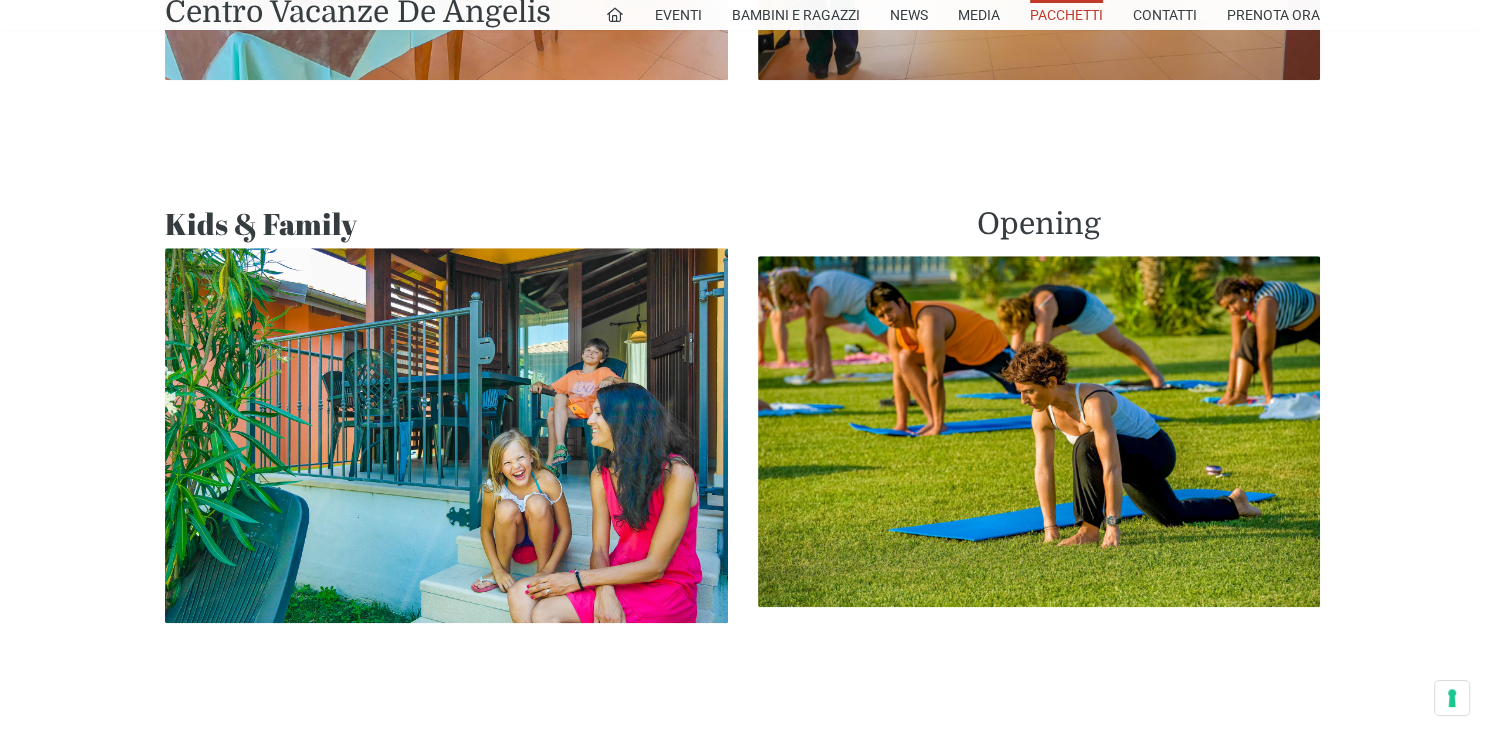 click at bounding box center (446, 435) 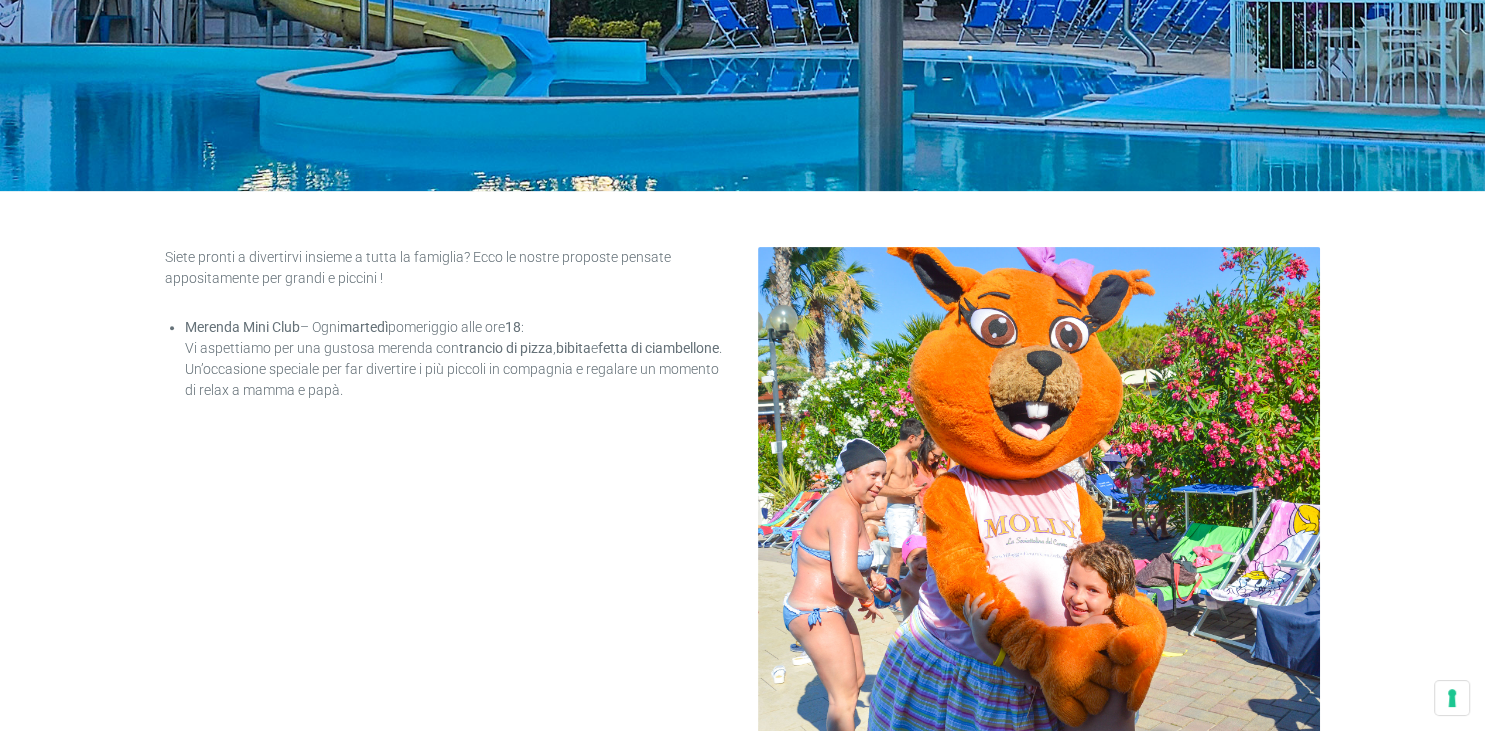 scroll, scrollTop: 0, scrollLeft: 0, axis: both 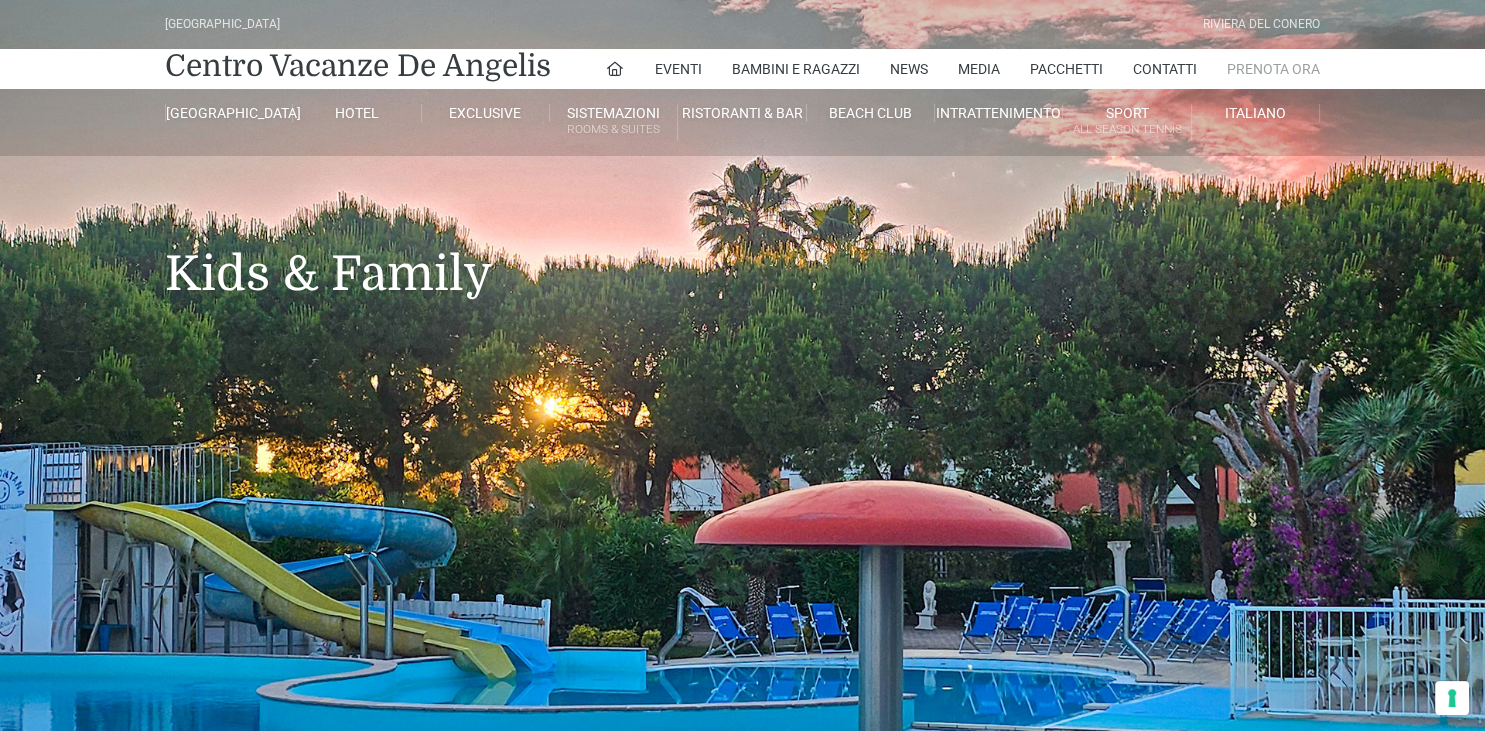 click on "Prenota Ora" at bounding box center [1273, 69] 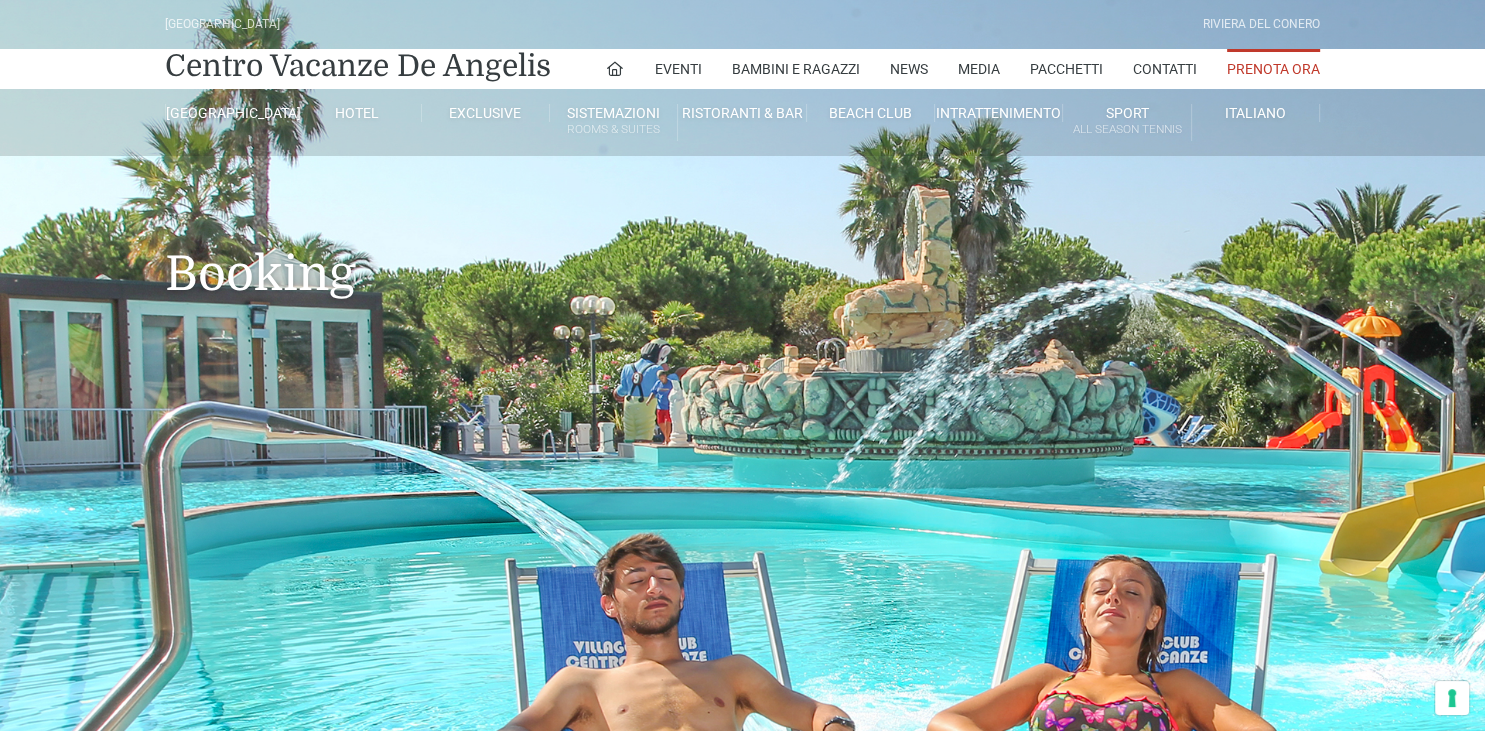scroll, scrollTop: 316, scrollLeft: 0, axis: vertical 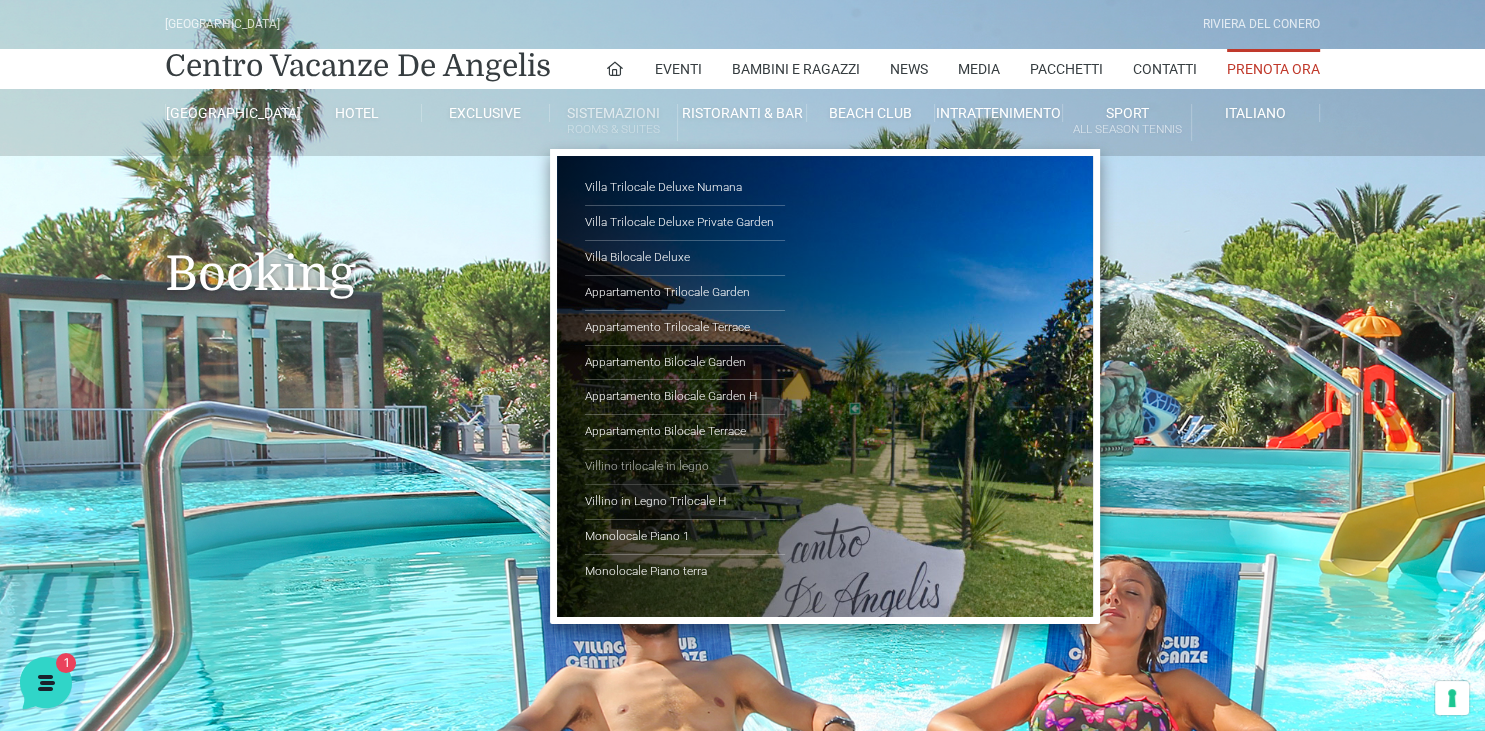click on "Villino trilocale in legno" at bounding box center [685, 467] 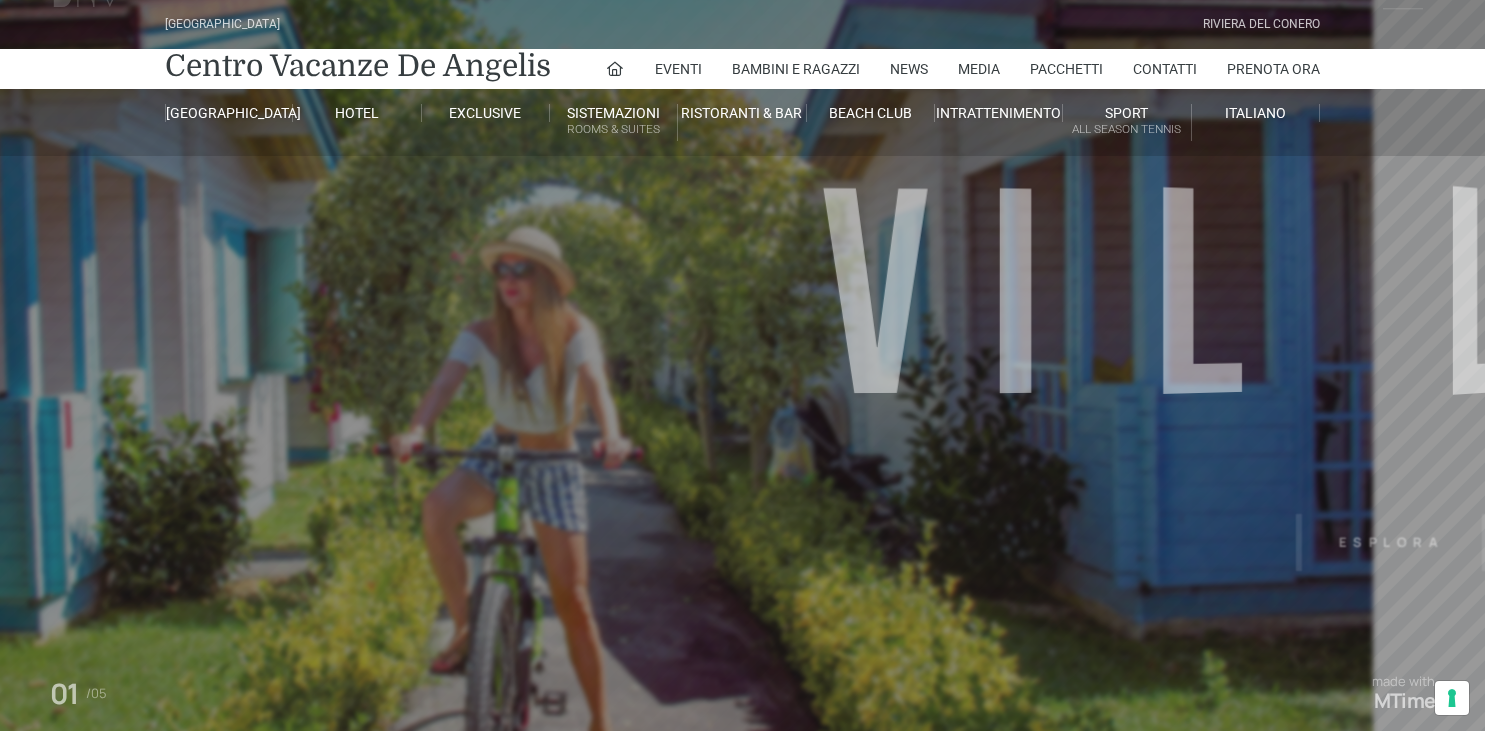 scroll, scrollTop: 0, scrollLeft: 0, axis: both 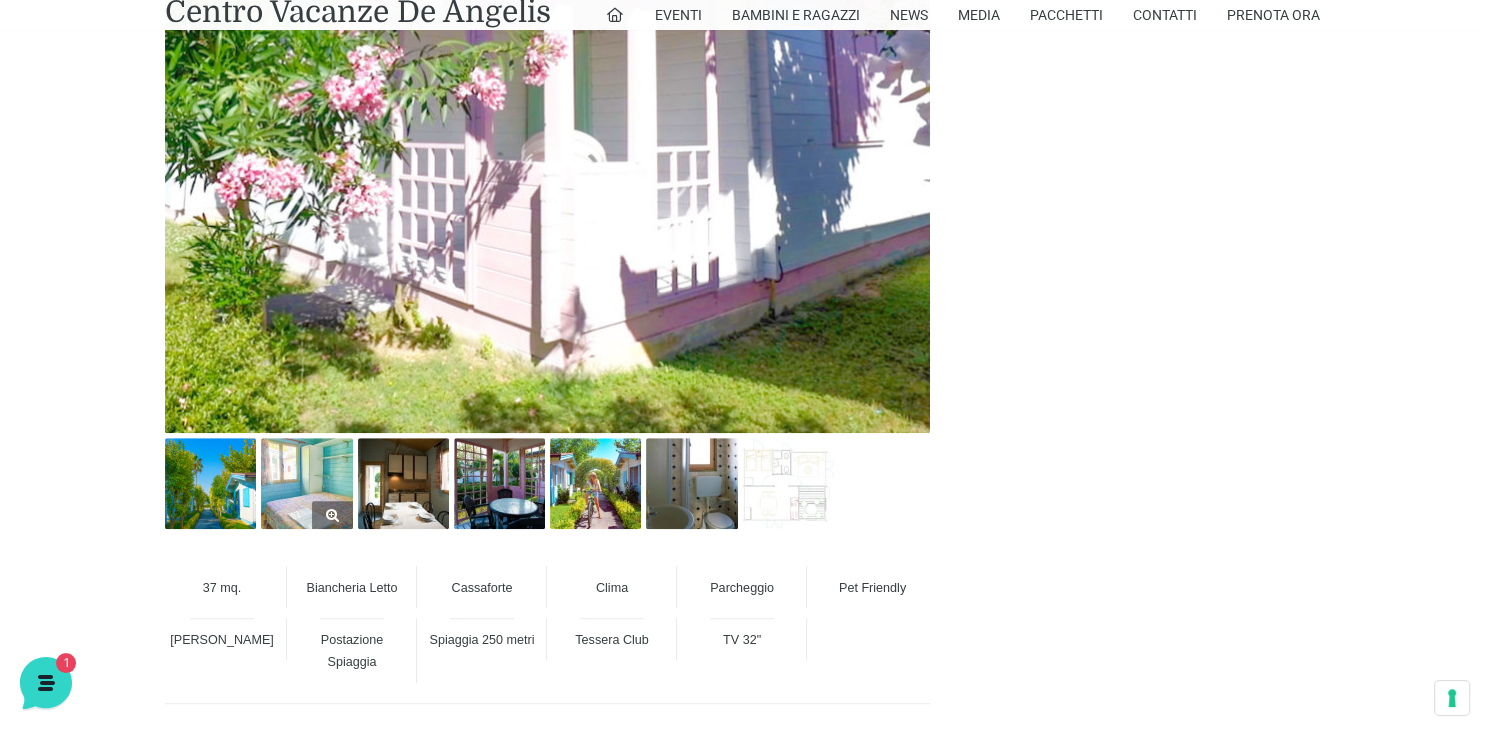 click at bounding box center [306, 483] 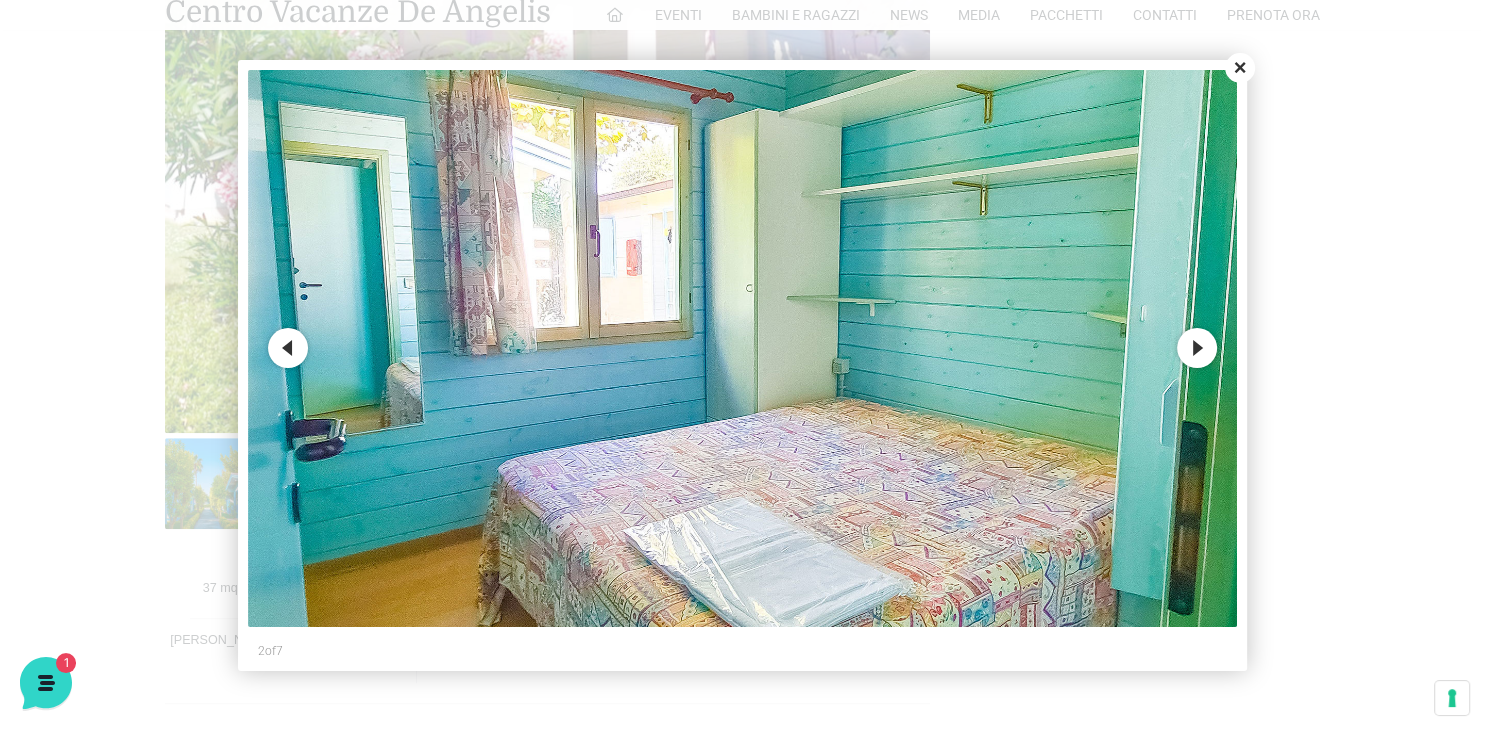 click on "Next" at bounding box center (1197, 348) 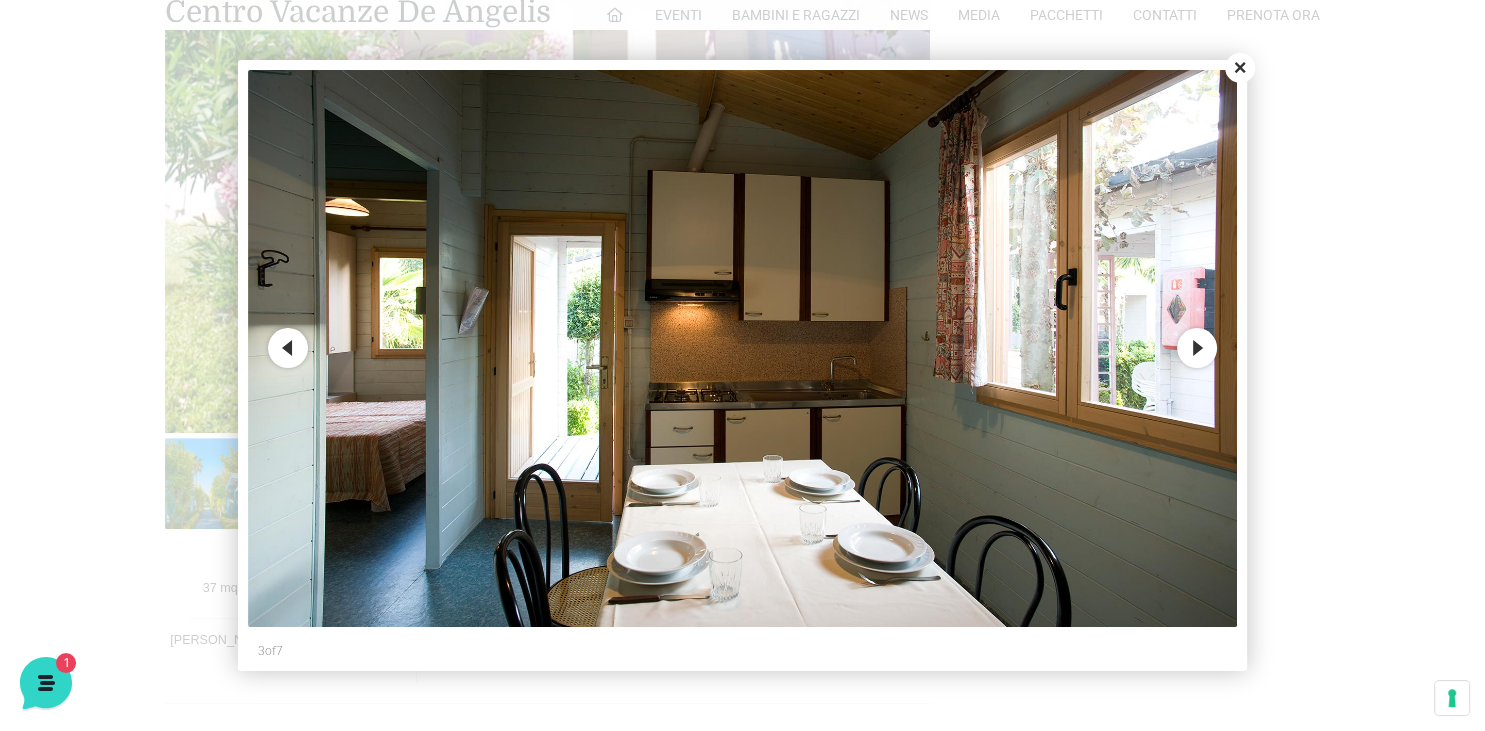 click on "Next" at bounding box center [1197, 348] 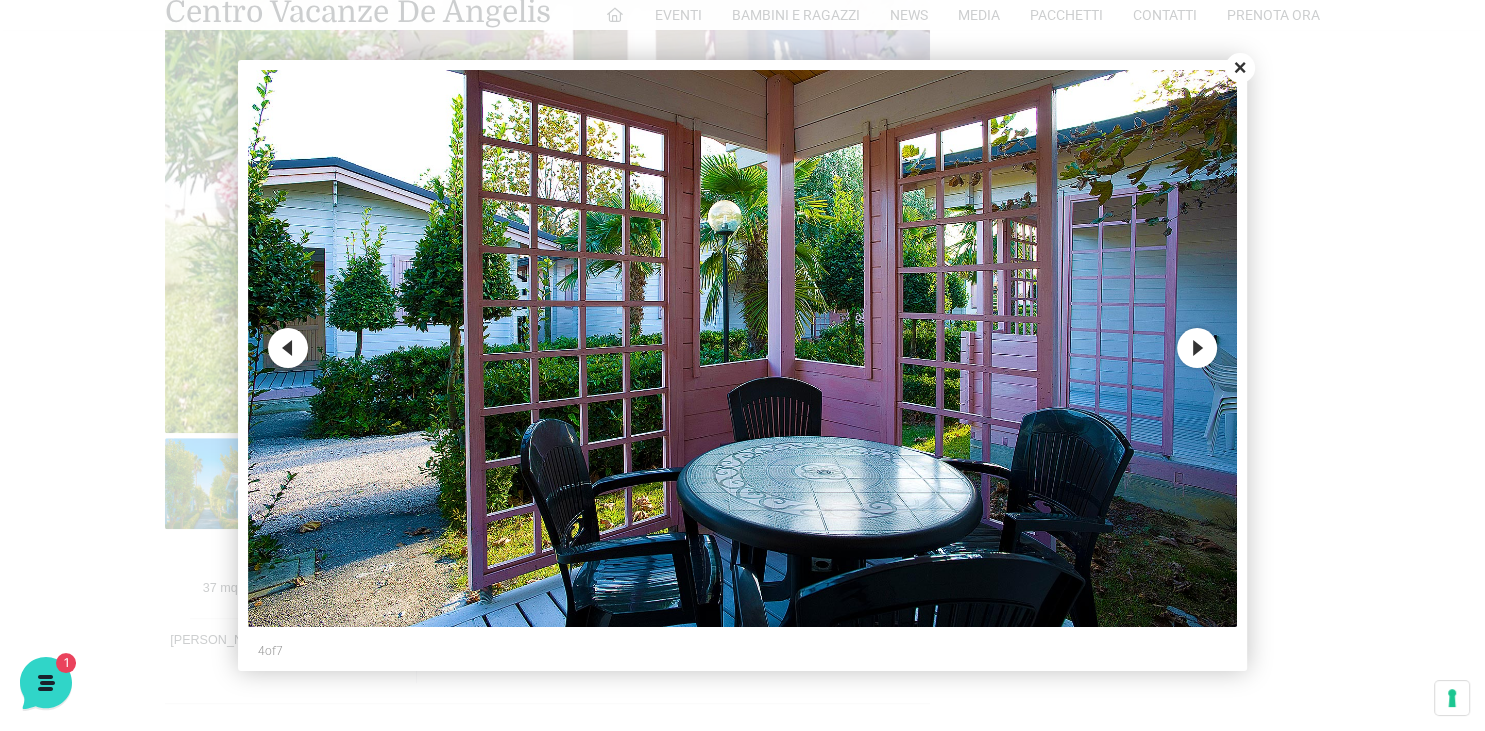 click on "Next" at bounding box center [1197, 348] 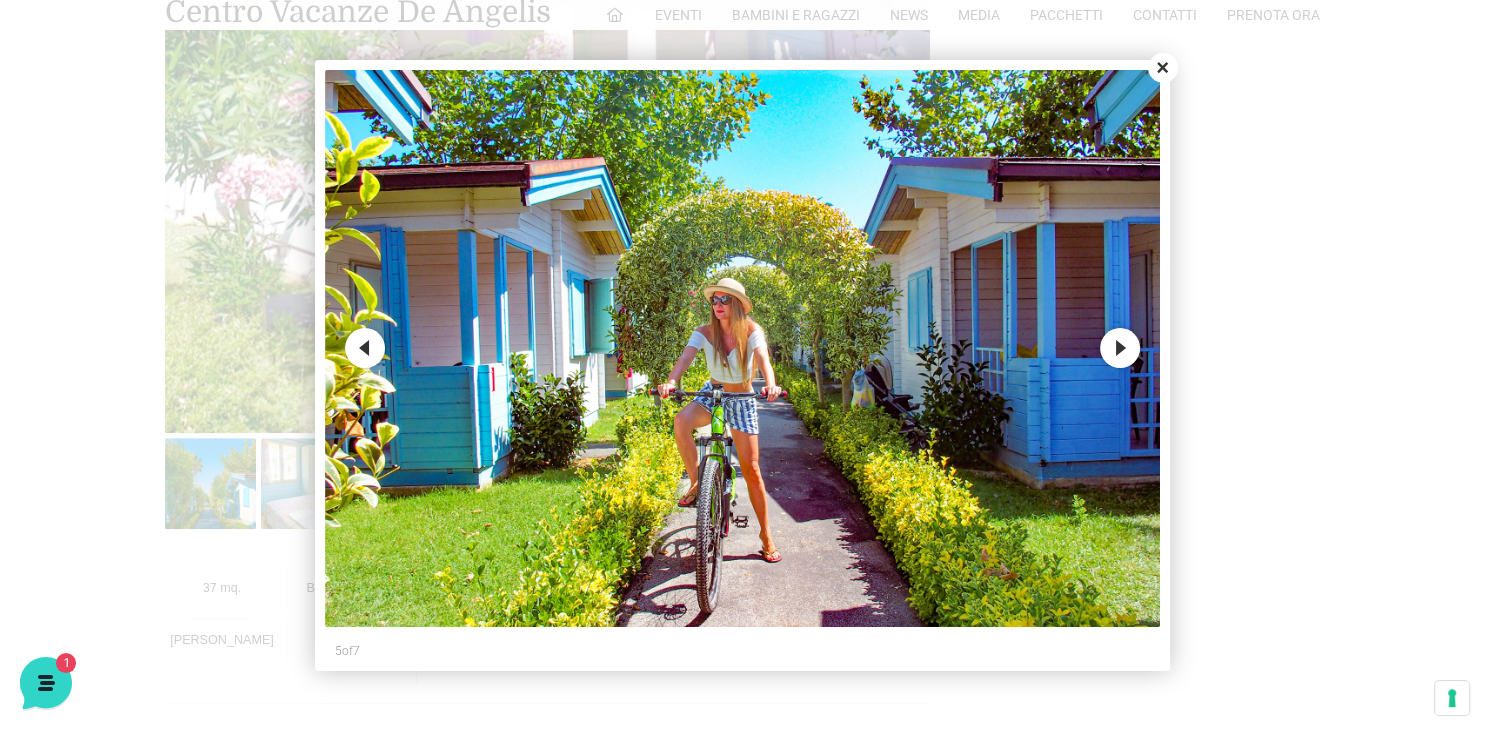 click on "Next" at bounding box center [1120, 348] 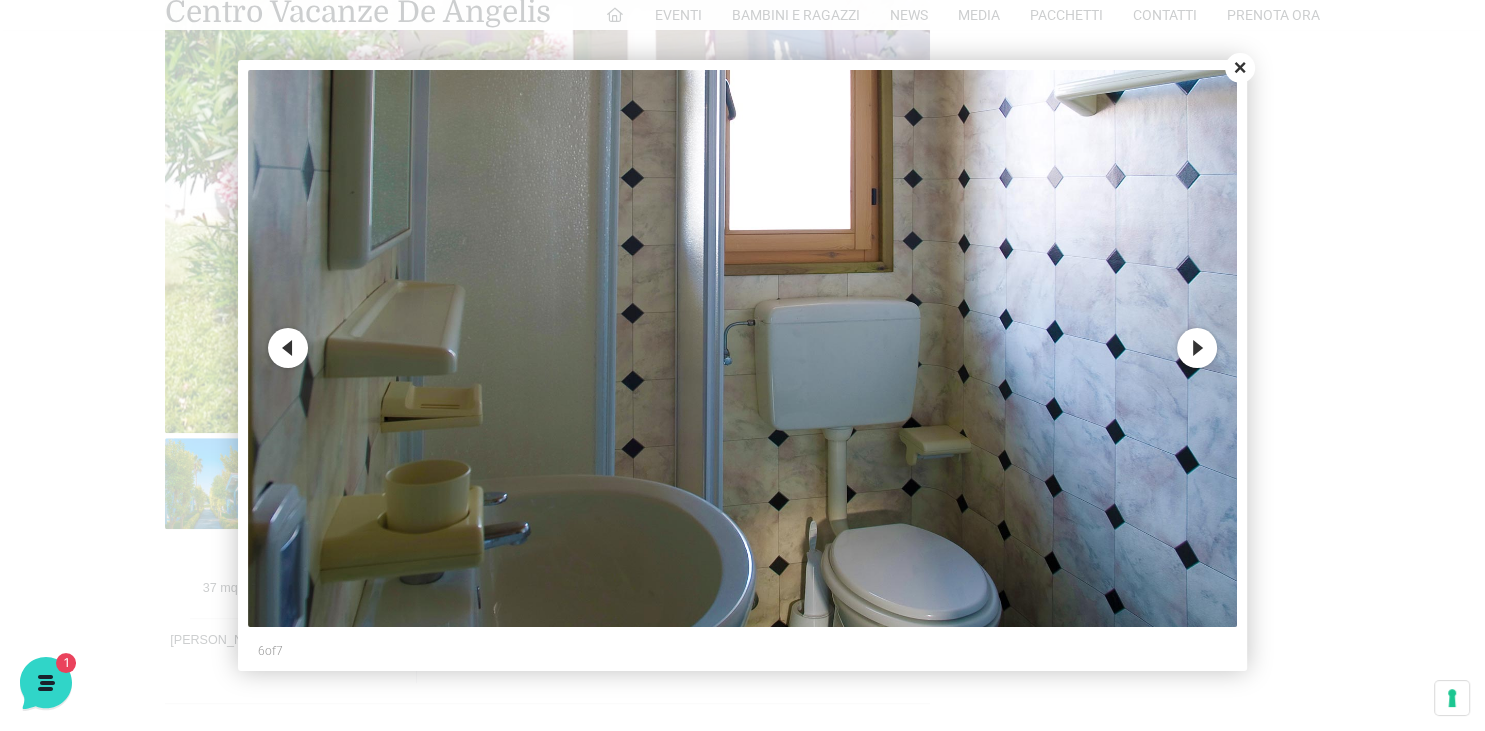 click at bounding box center (743, 348) 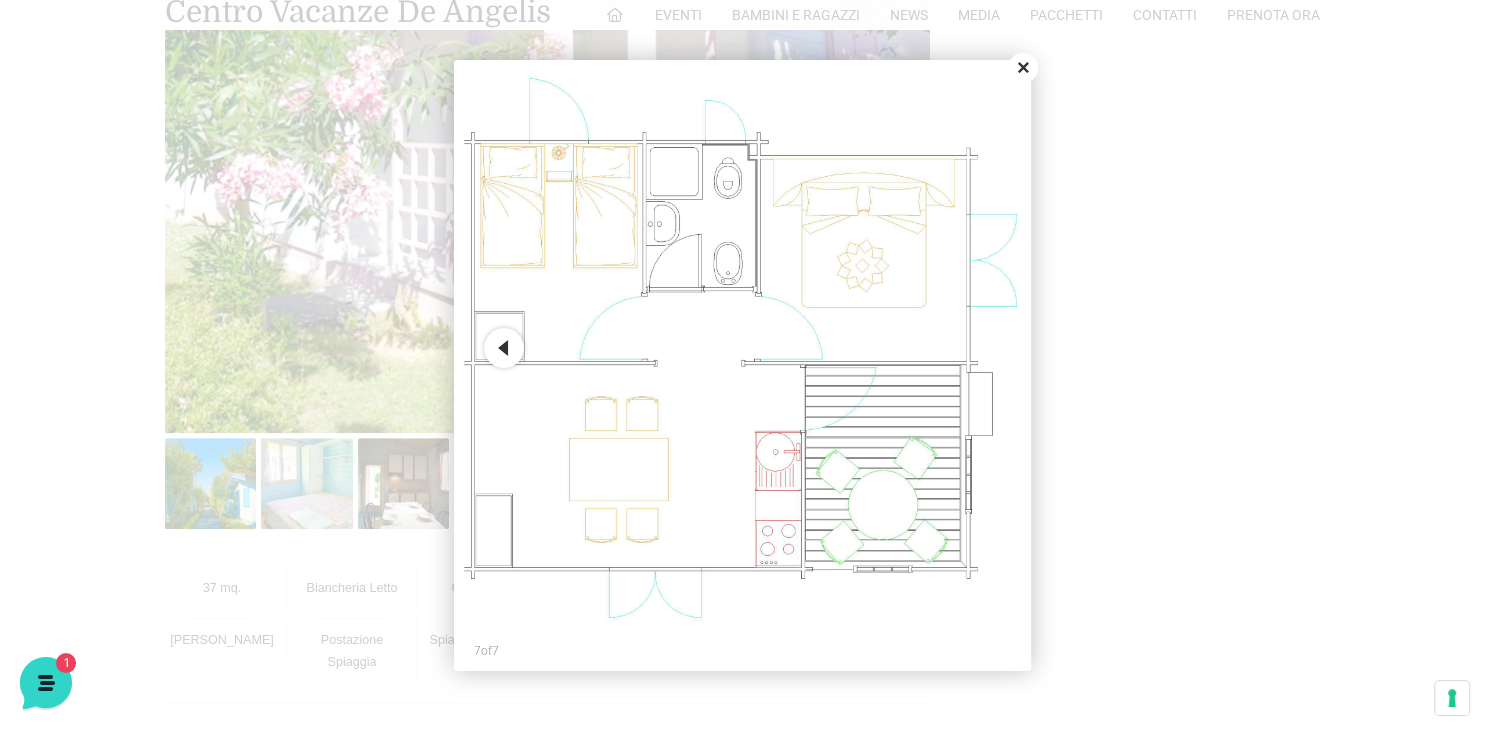 click on "Close" at bounding box center (1023, 68) 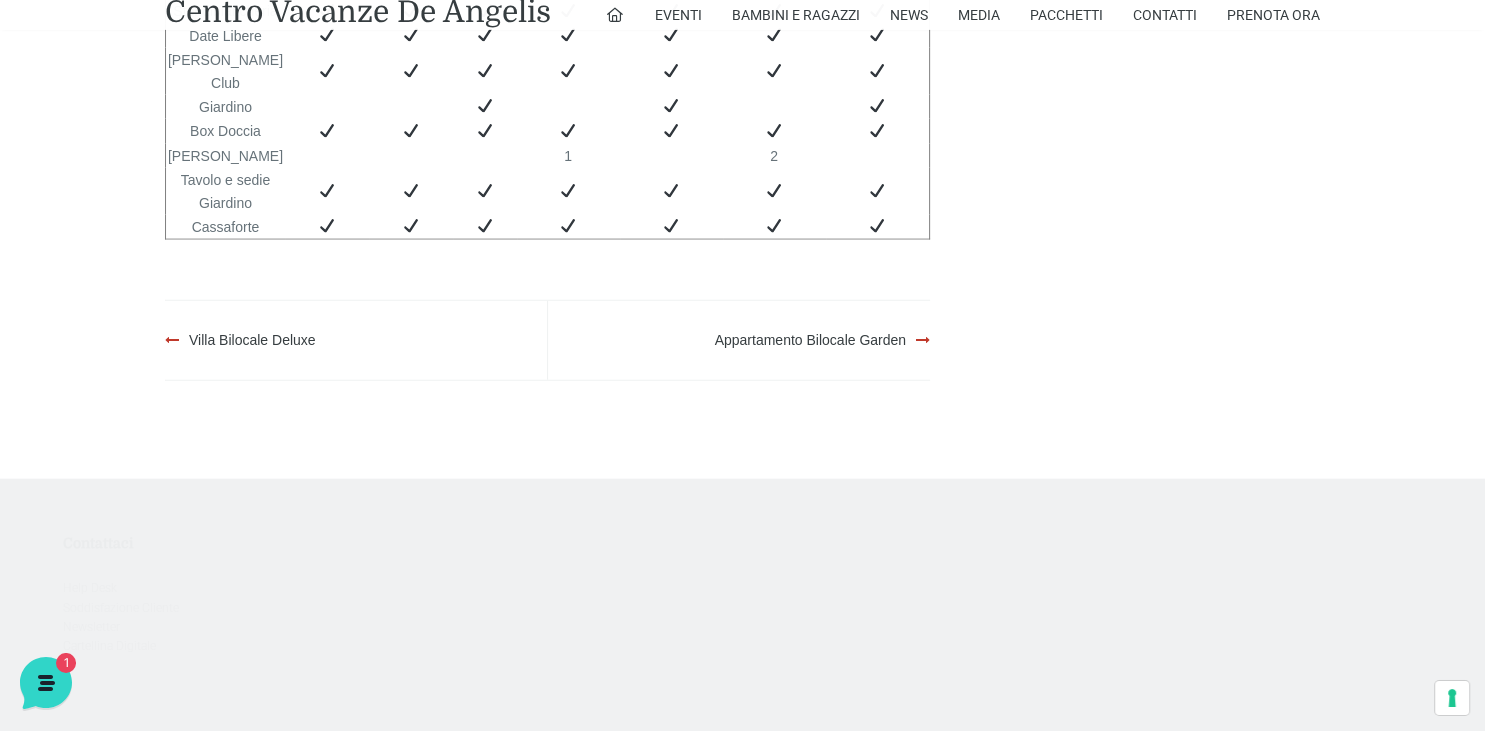 scroll, scrollTop: 4435, scrollLeft: 0, axis: vertical 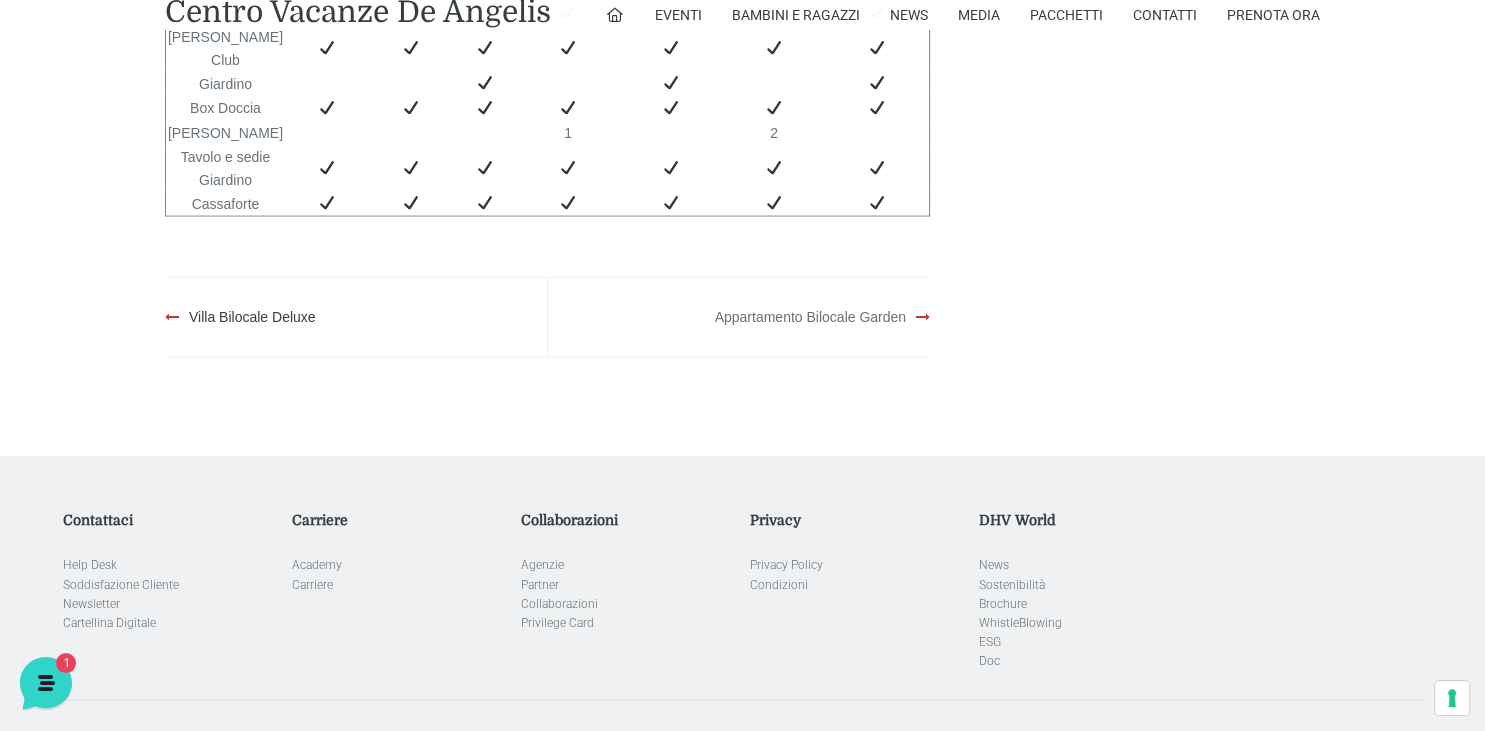 click on "Appartamento Bilocale Garden" at bounding box center [810, 317] 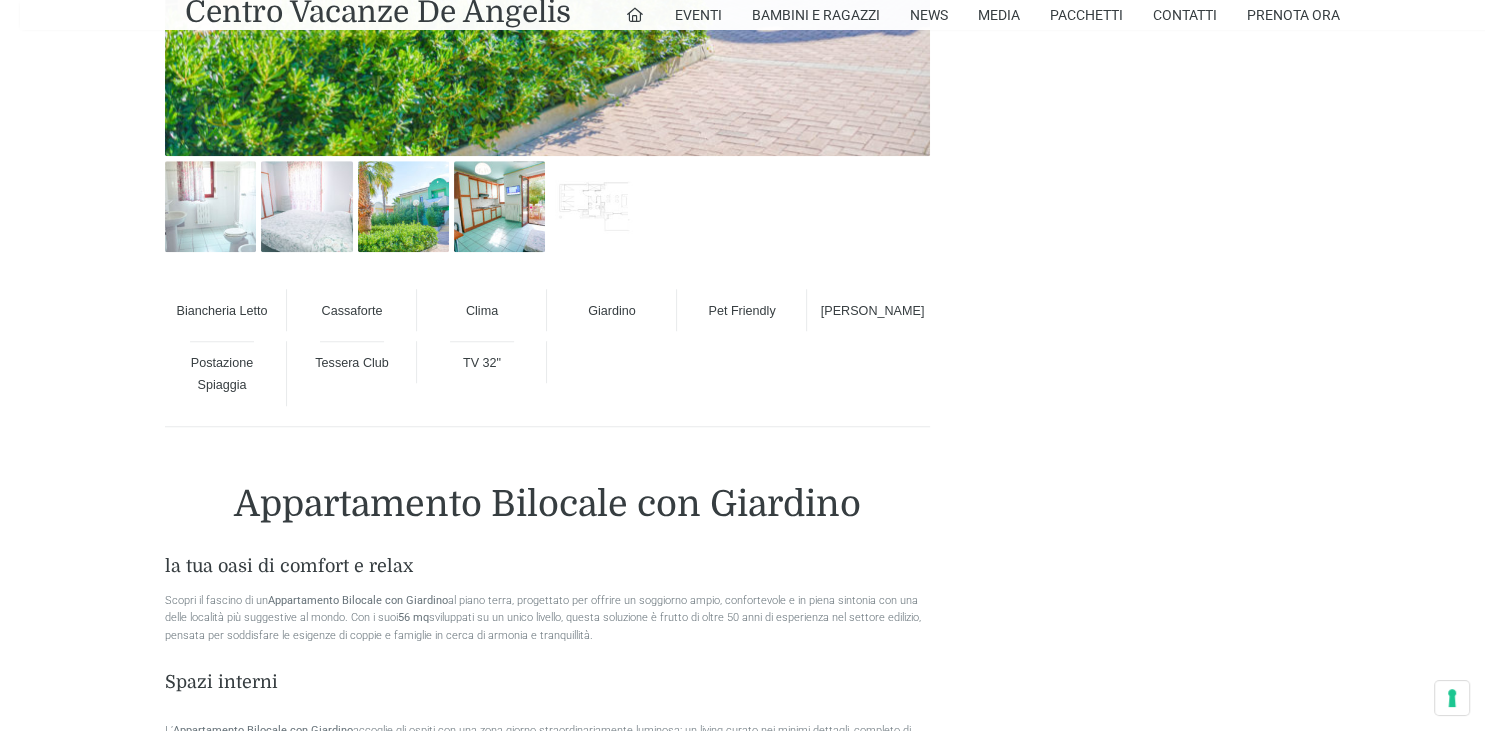 scroll, scrollTop: 2006, scrollLeft: 0, axis: vertical 